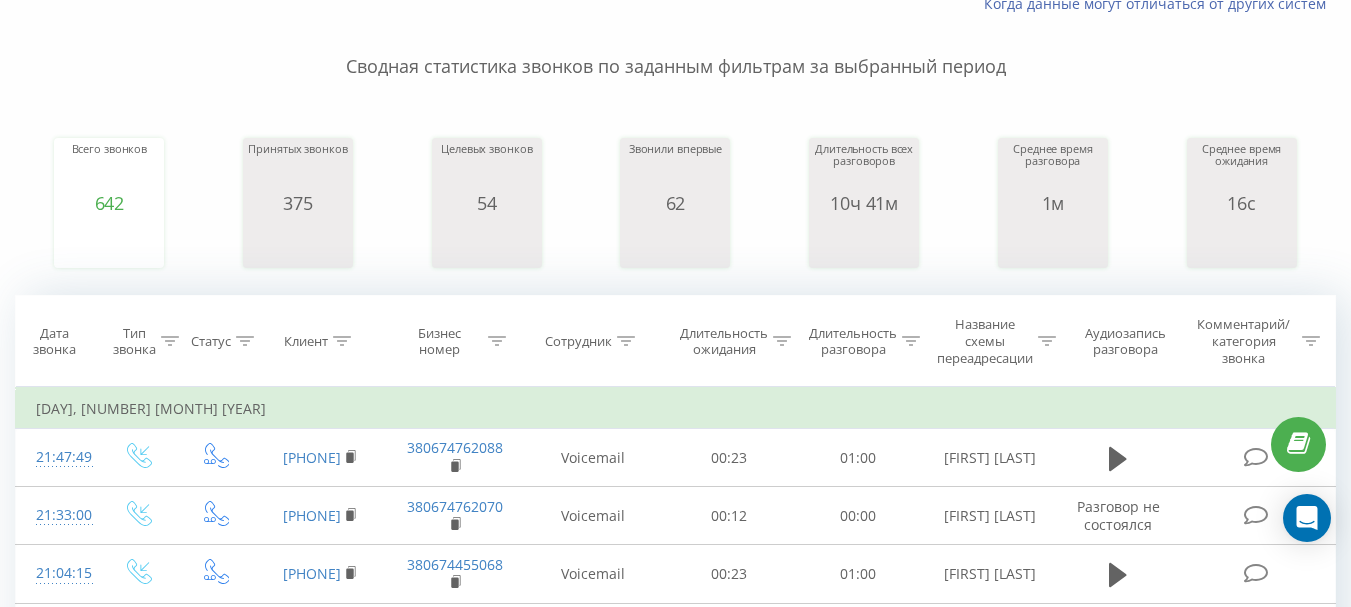scroll, scrollTop: 300, scrollLeft: 0, axis: vertical 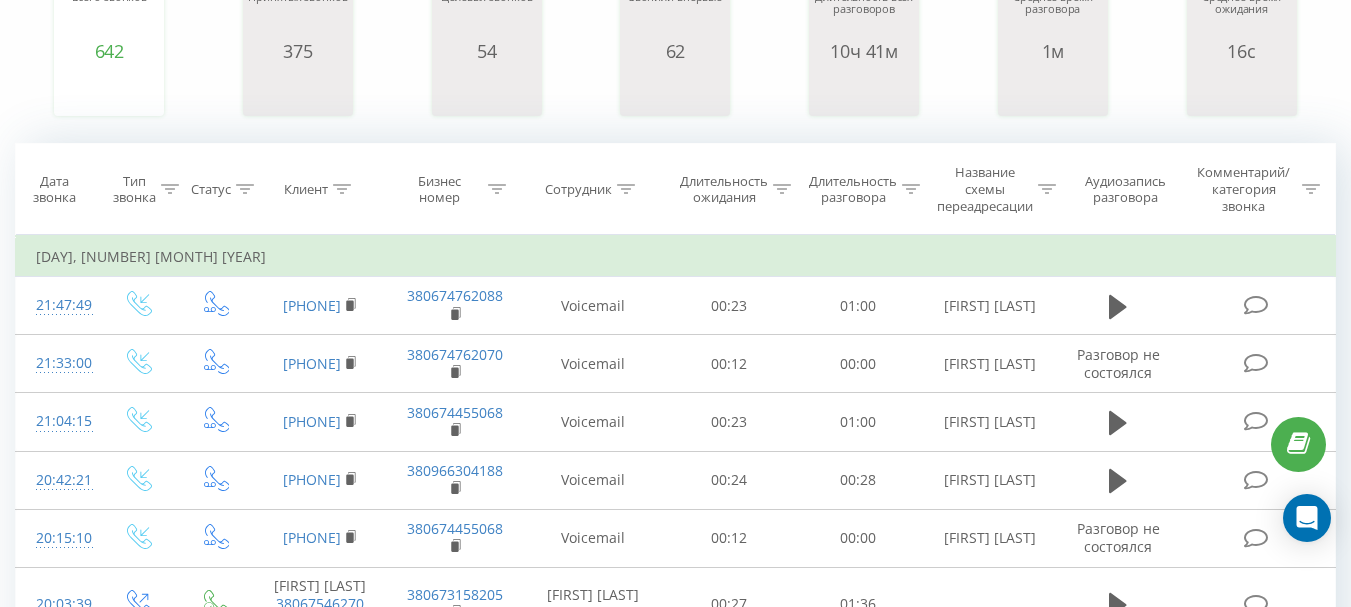click on "Все звонки Основной График Экспорт .csv .xls .xlsx [DATE]  -  [DATE] Когда данные могут отличаться от других систем Сводная статистика звонков по заданным фильтрам за выбранный период Всего звонков 642 Принятых звонков 375 Целевых звонков 54 Звонили впервые 62 Длительность всех разговоров 10ч 41м Среднее время разговора 1м Среднее время ожидания 16с Дата звонка Тип звонка Статус Клиент Бизнес номер Сотрудник Длительность ожидания Длительность разговора Название схемы переадресации Аудиозапись разговора Комментарий/категория звонка Фильтровать по условию Равно OK OK" at bounding box center (675, 798) 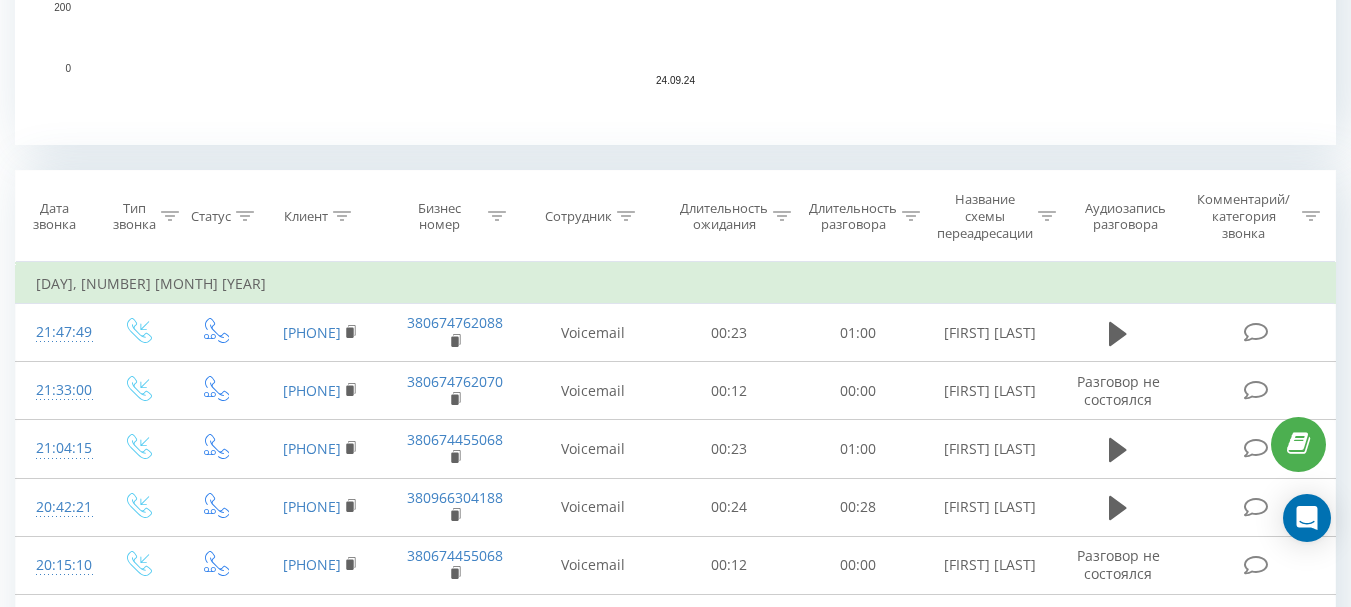 scroll, scrollTop: 700, scrollLeft: 0, axis: vertical 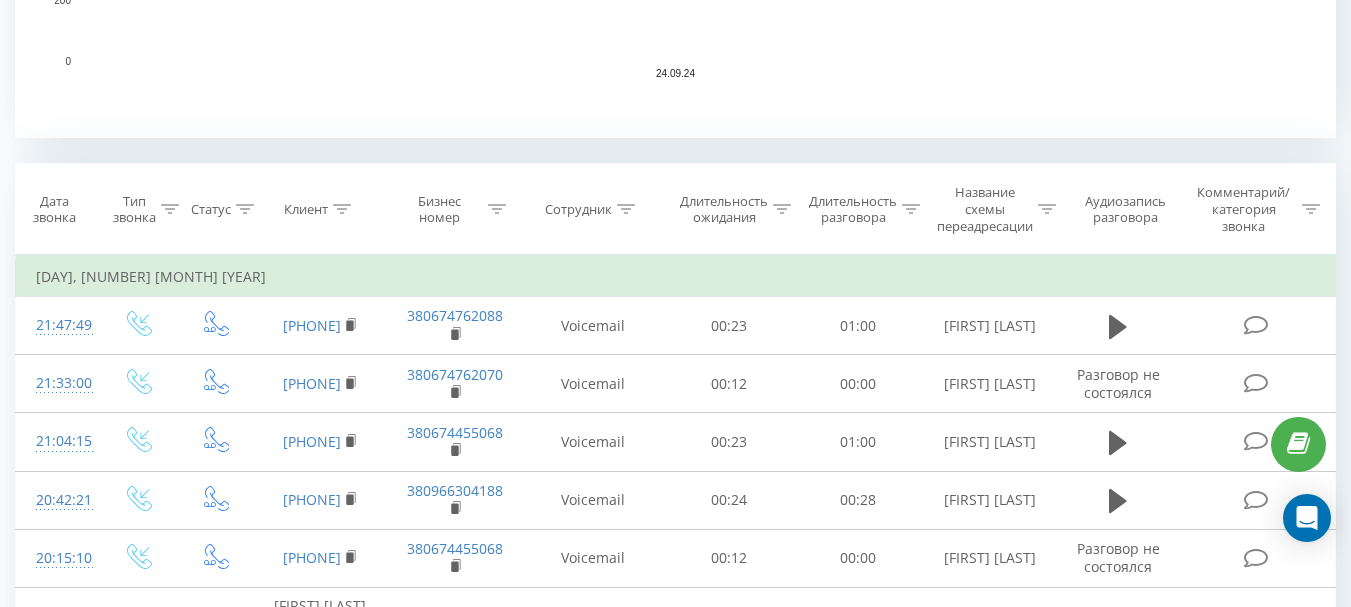 click 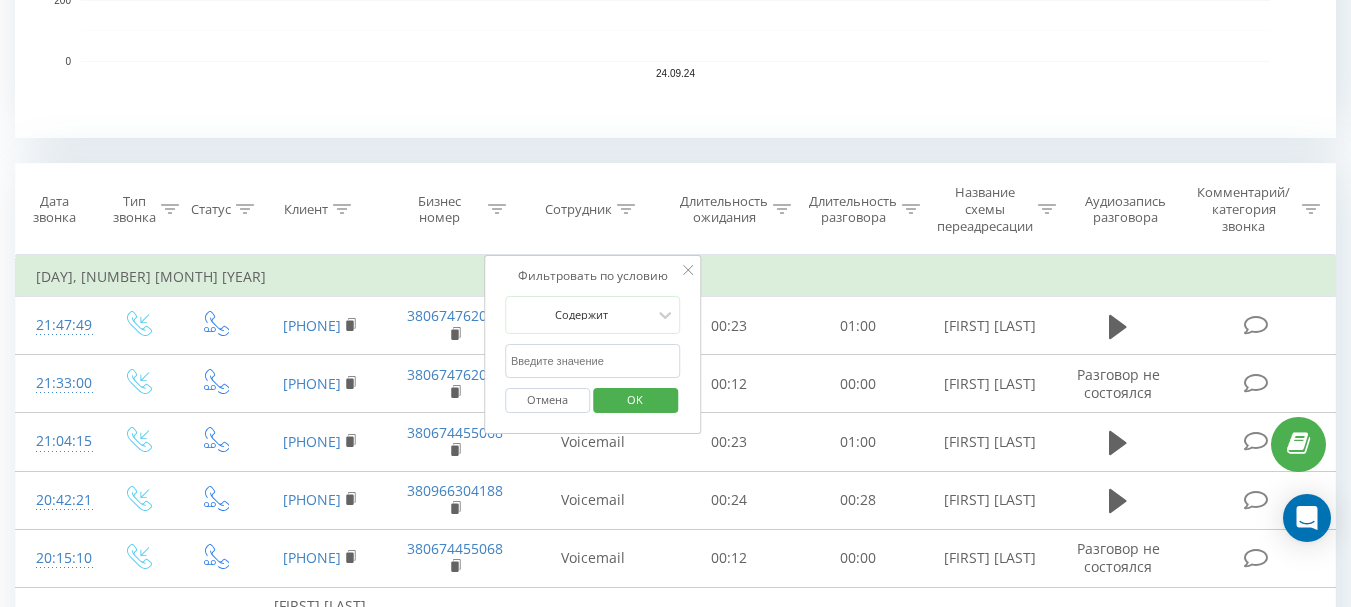 click at bounding box center [593, 361] 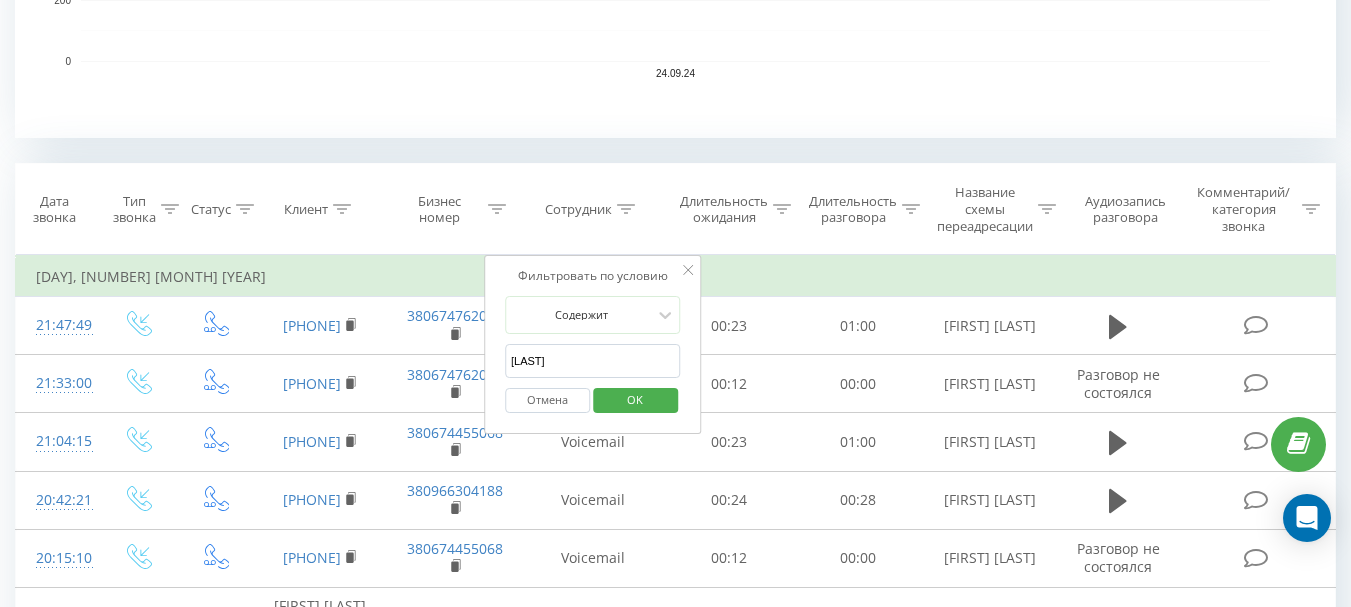 click on "OK" at bounding box center (635, 399) 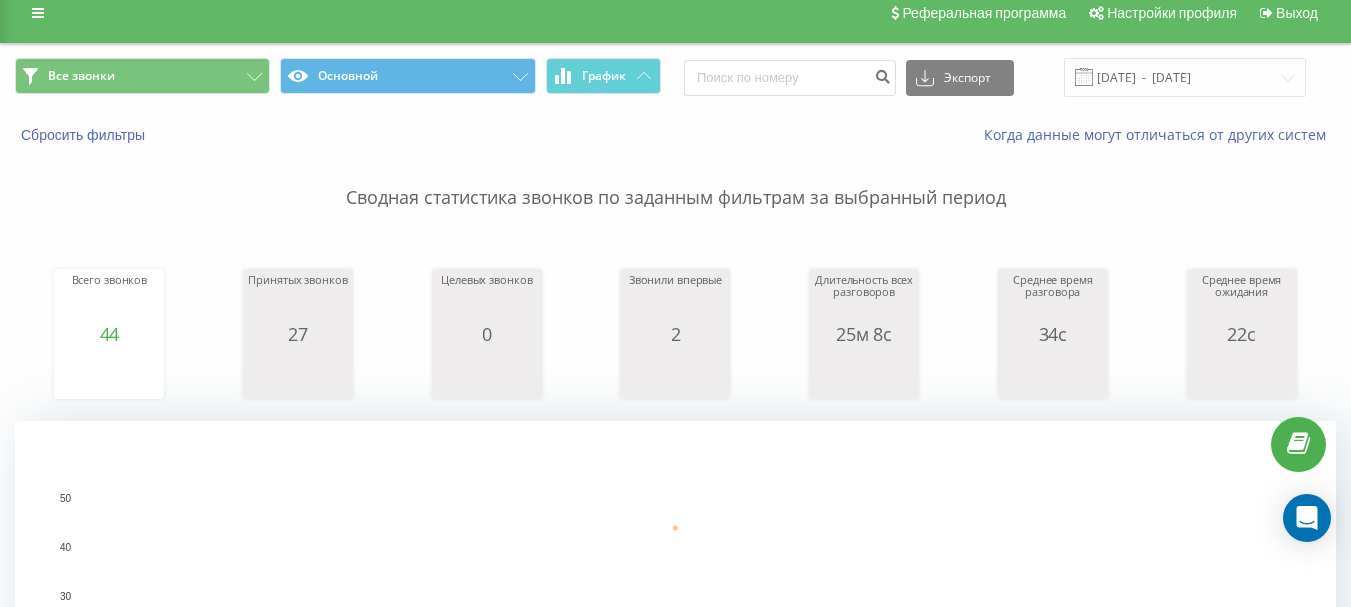 scroll, scrollTop: 0, scrollLeft: 0, axis: both 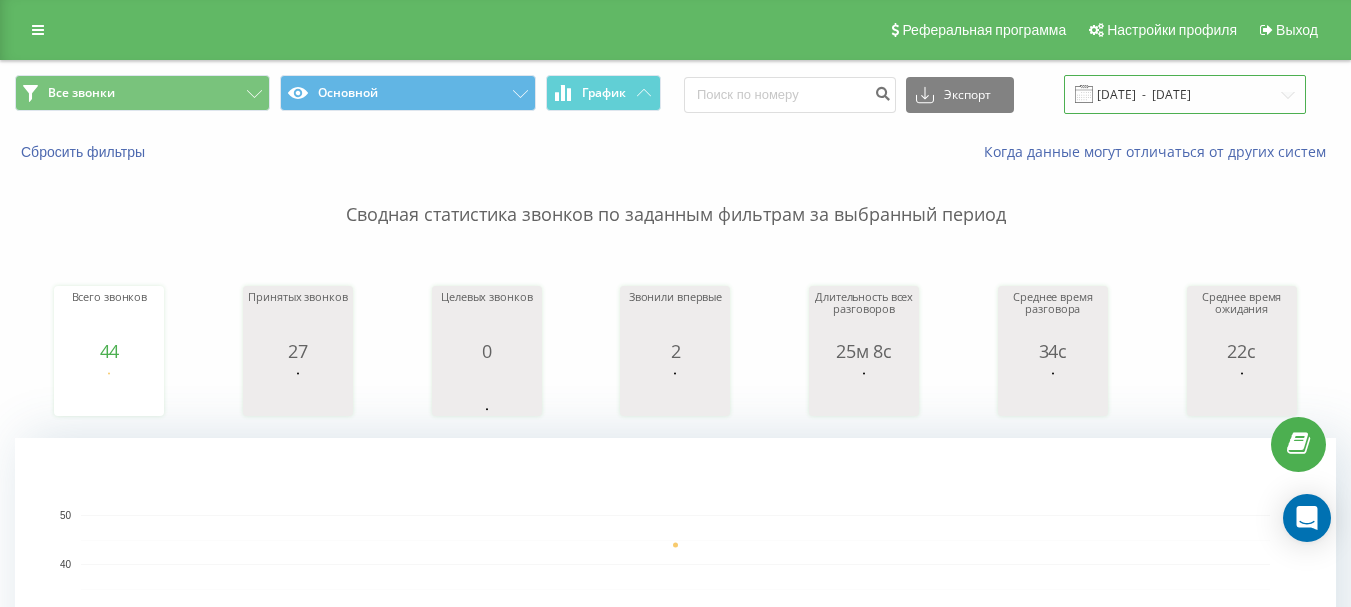 click on "[DATE]  -  [DATE]" at bounding box center [1185, 94] 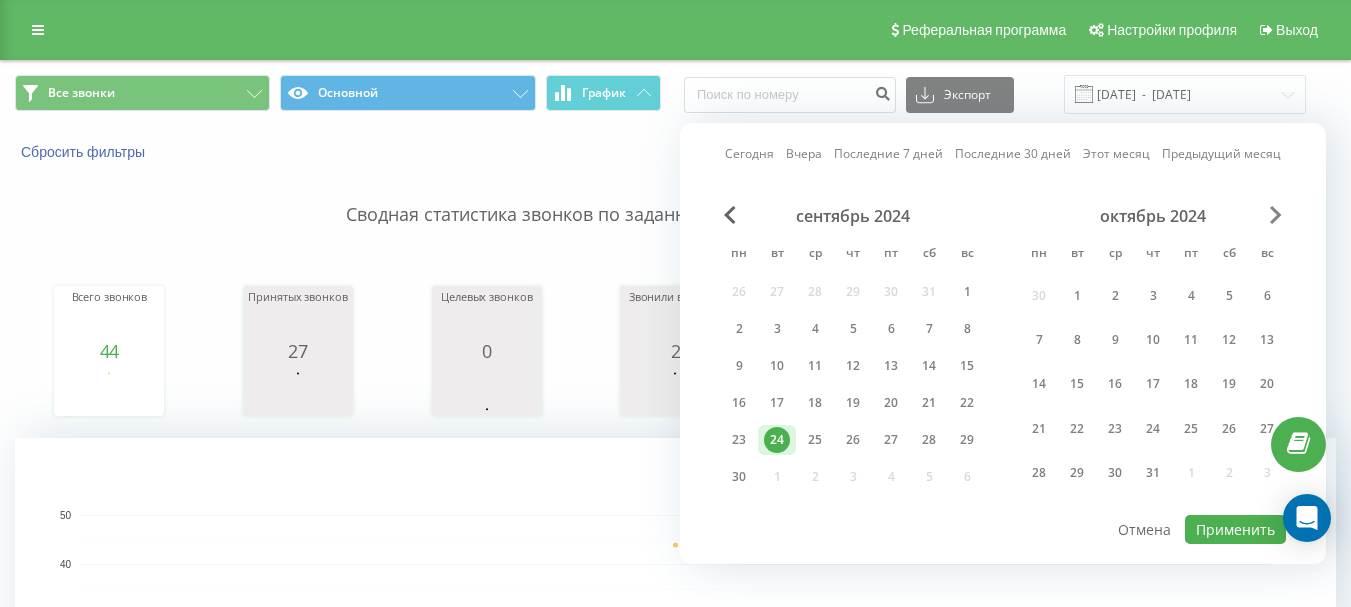 click at bounding box center [1276, 215] 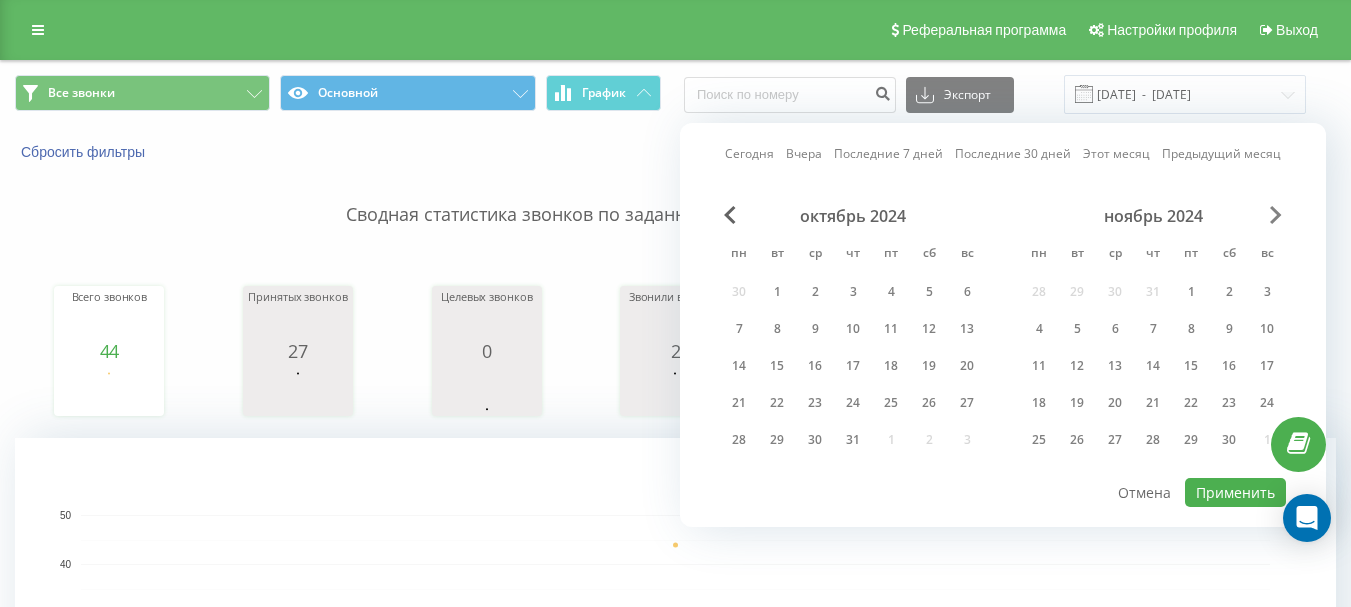 click at bounding box center (1276, 215) 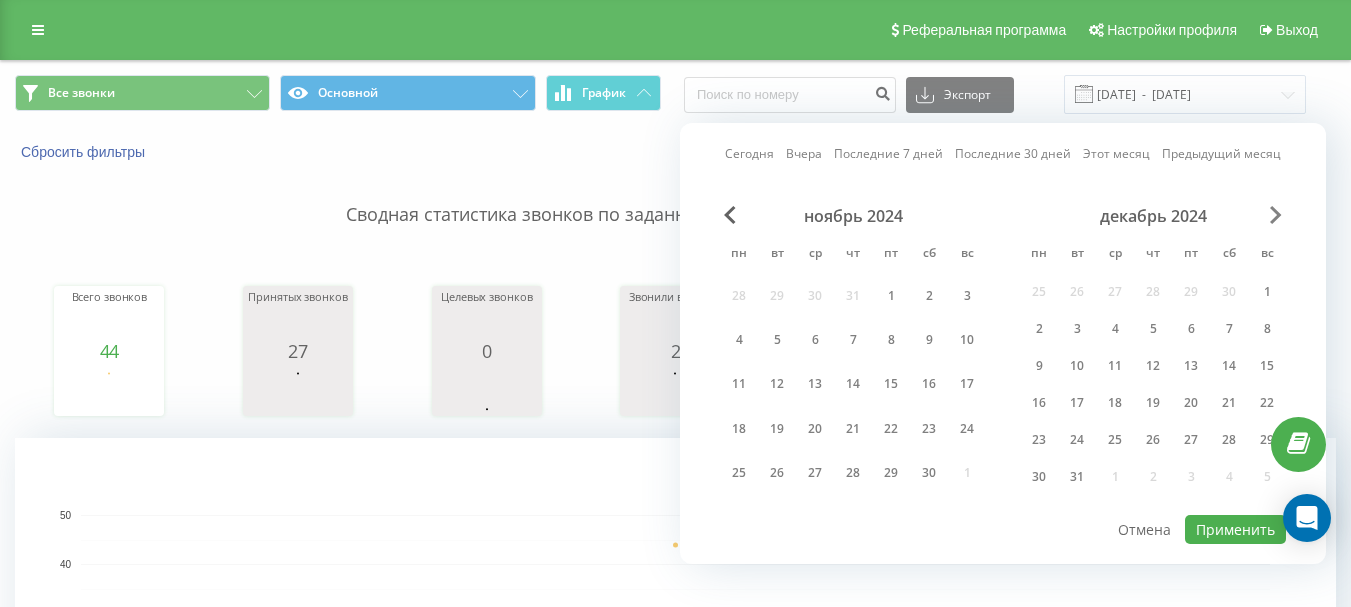 click at bounding box center [1276, 215] 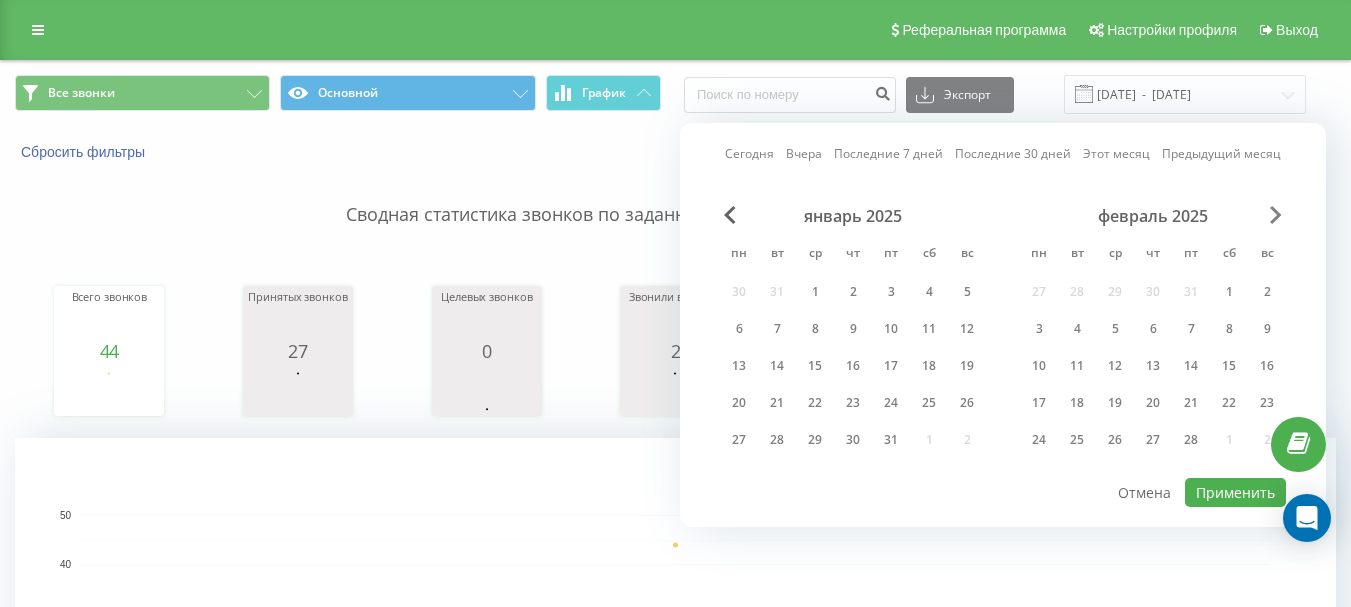 click at bounding box center [1276, 215] 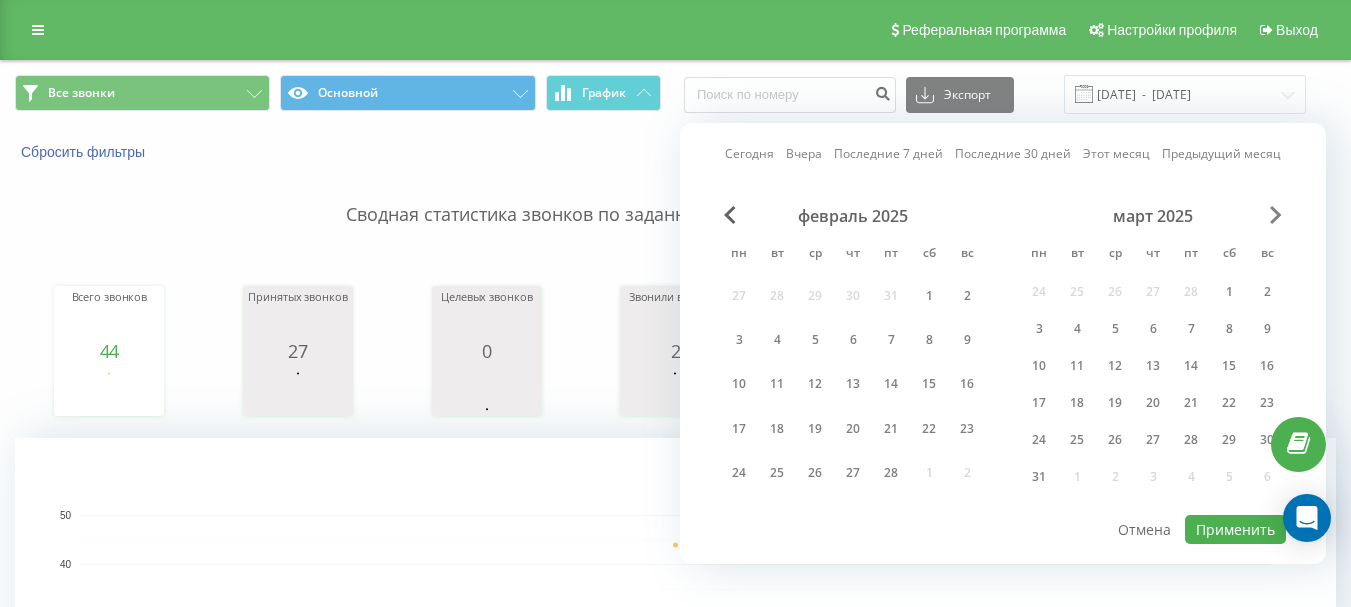 click at bounding box center (1276, 215) 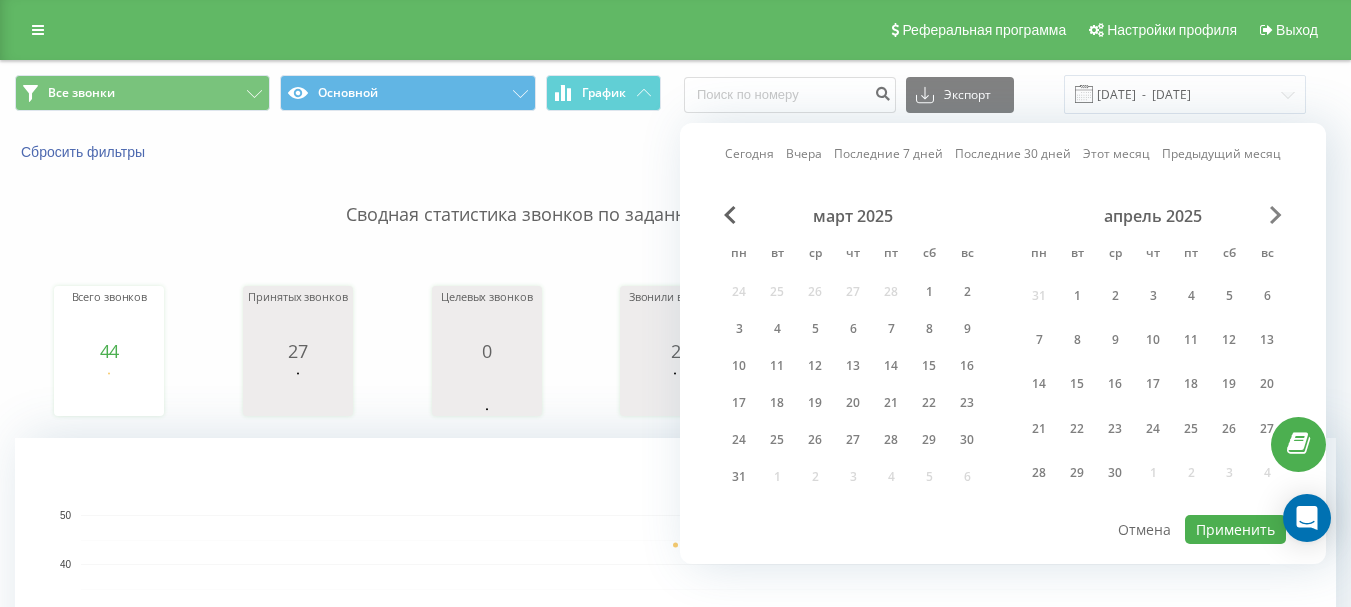 click at bounding box center (1276, 215) 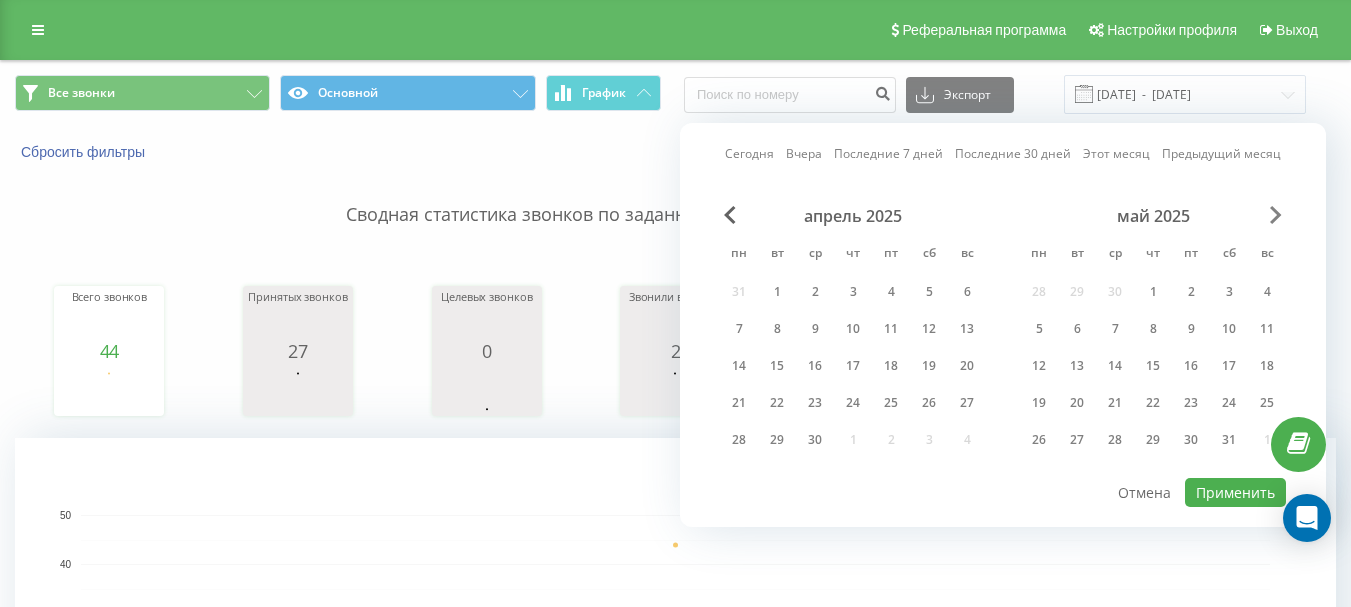 click at bounding box center [1276, 215] 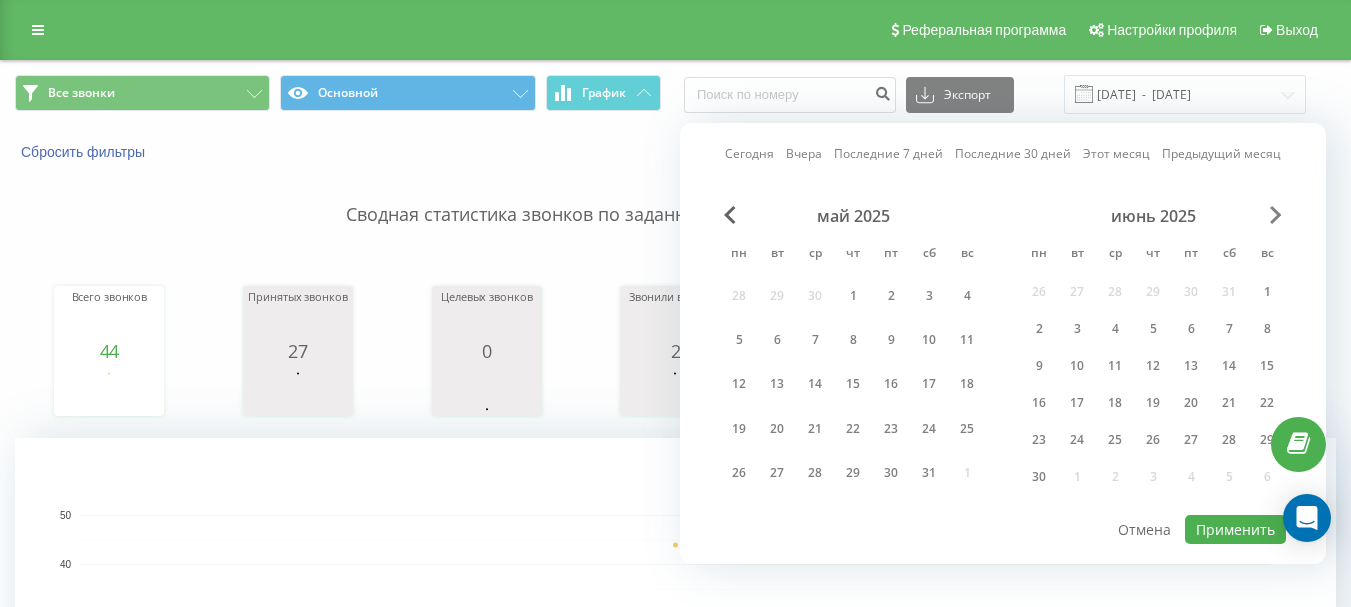 click at bounding box center [1276, 215] 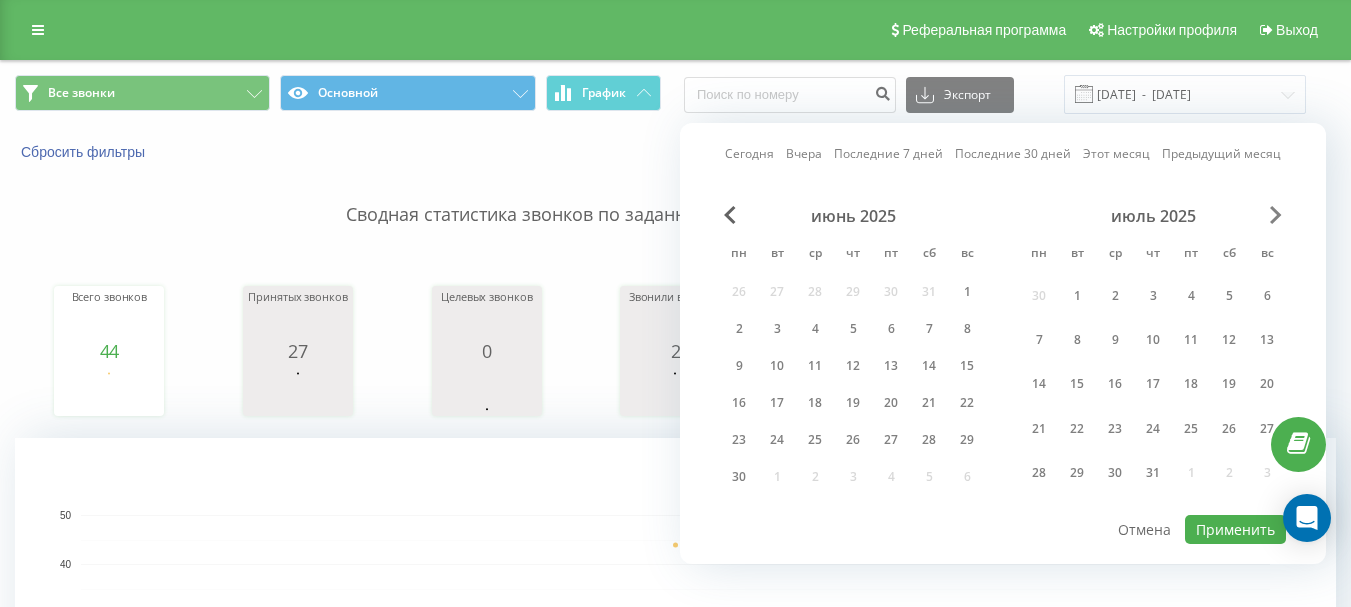 click at bounding box center [1276, 215] 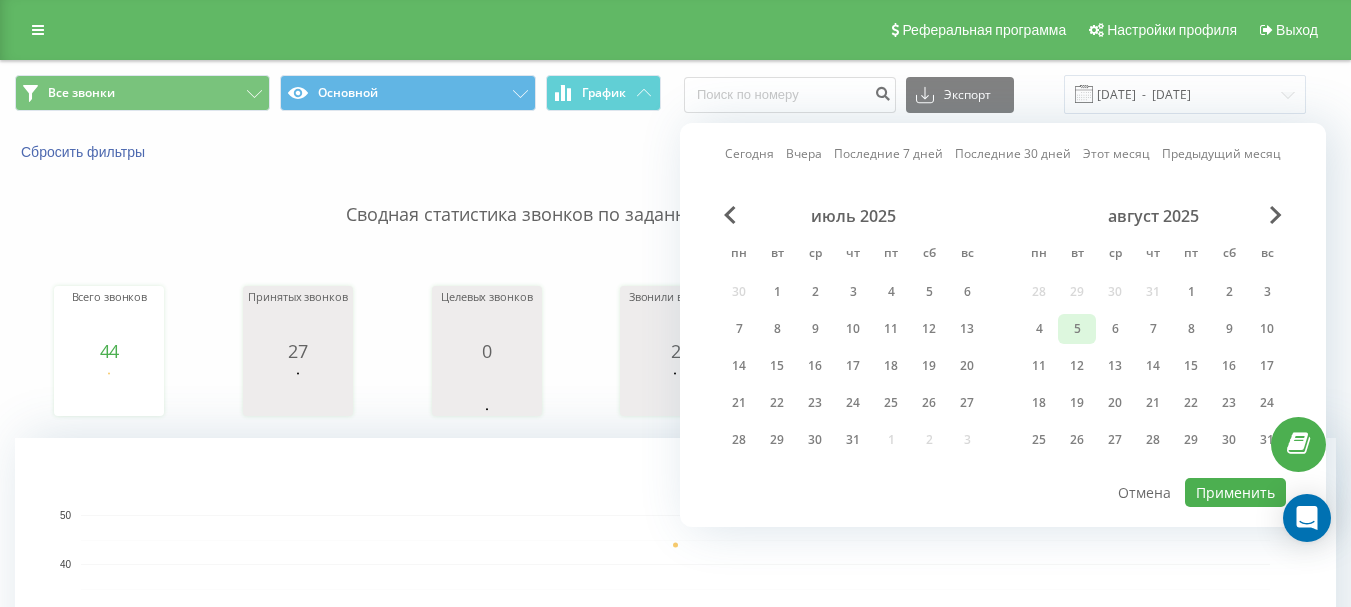 click on "5" at bounding box center [1077, 329] 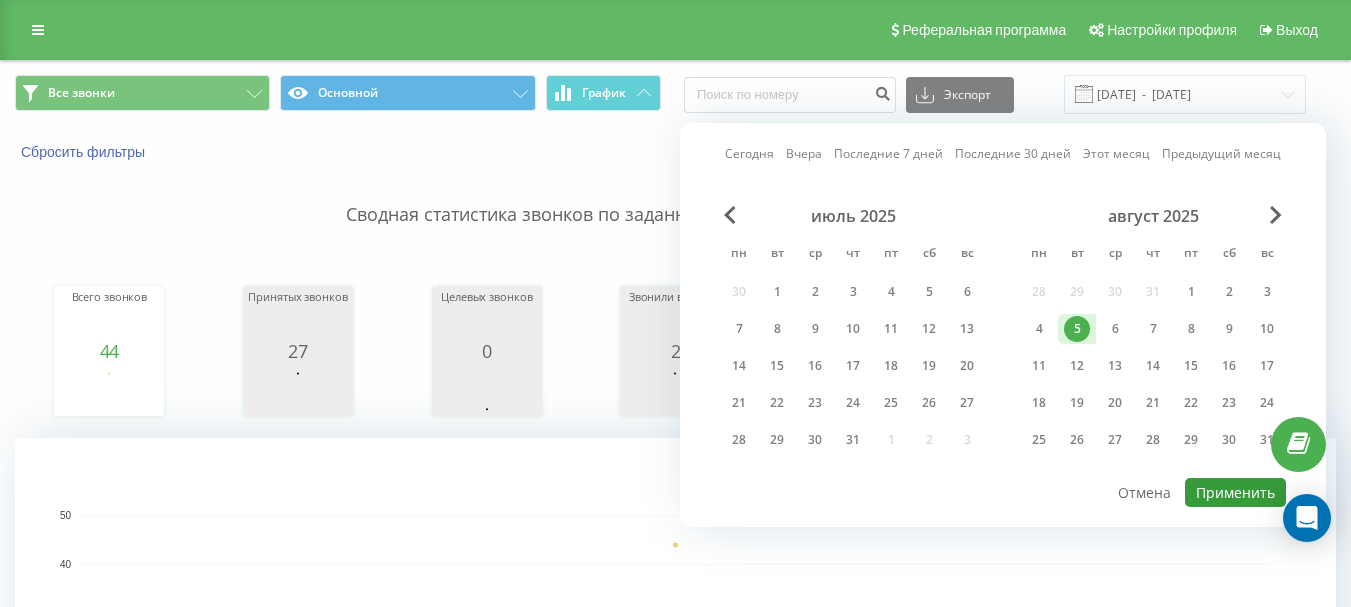 click on "Применить" at bounding box center (1235, 492) 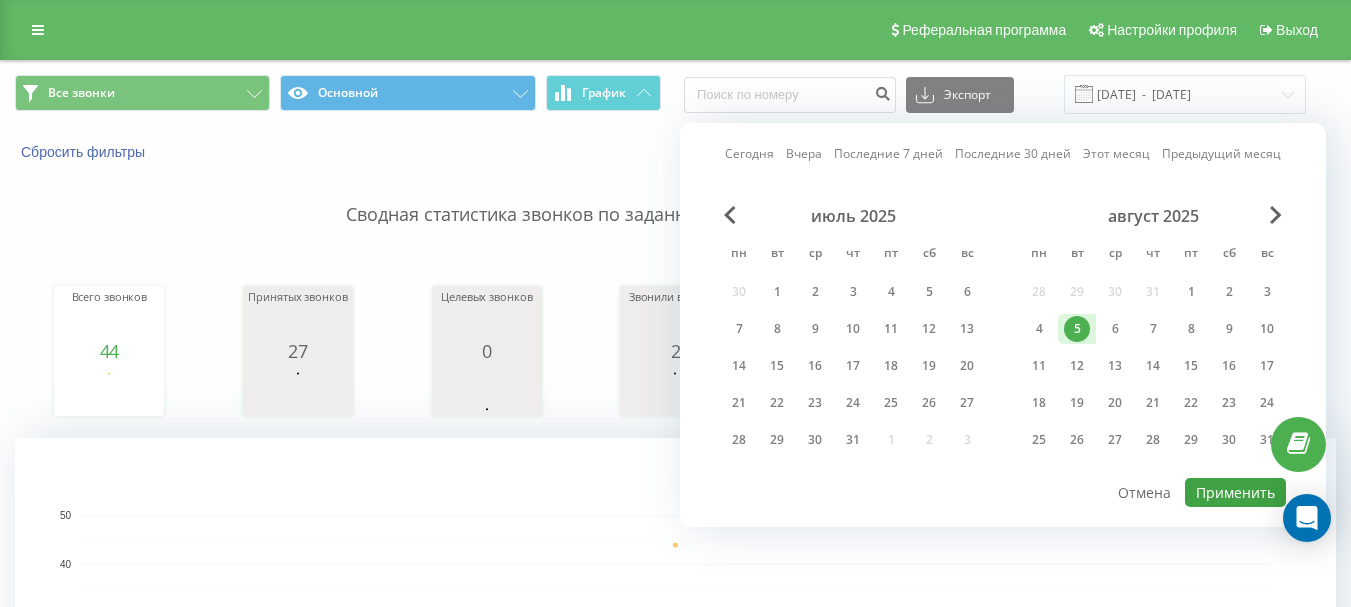 type on "05.08.2025  -  05.08.2025" 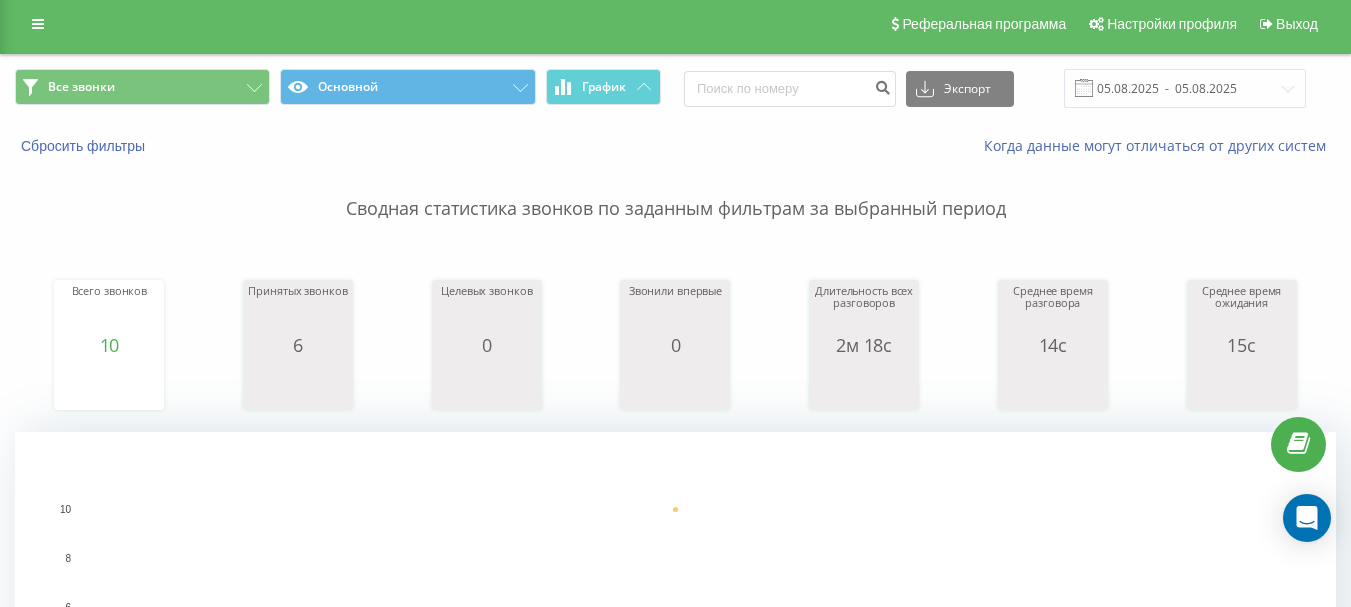 scroll, scrollTop: 0, scrollLeft: 0, axis: both 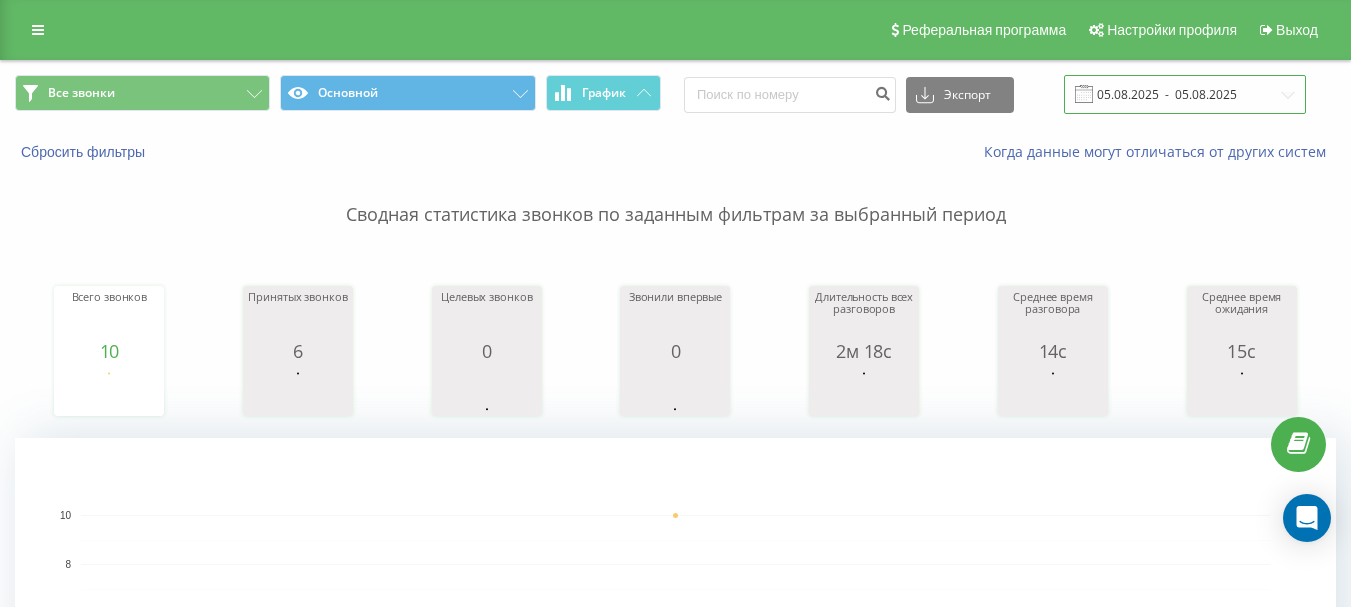 click on "05.08.2025  -  05.08.2025" at bounding box center (1185, 94) 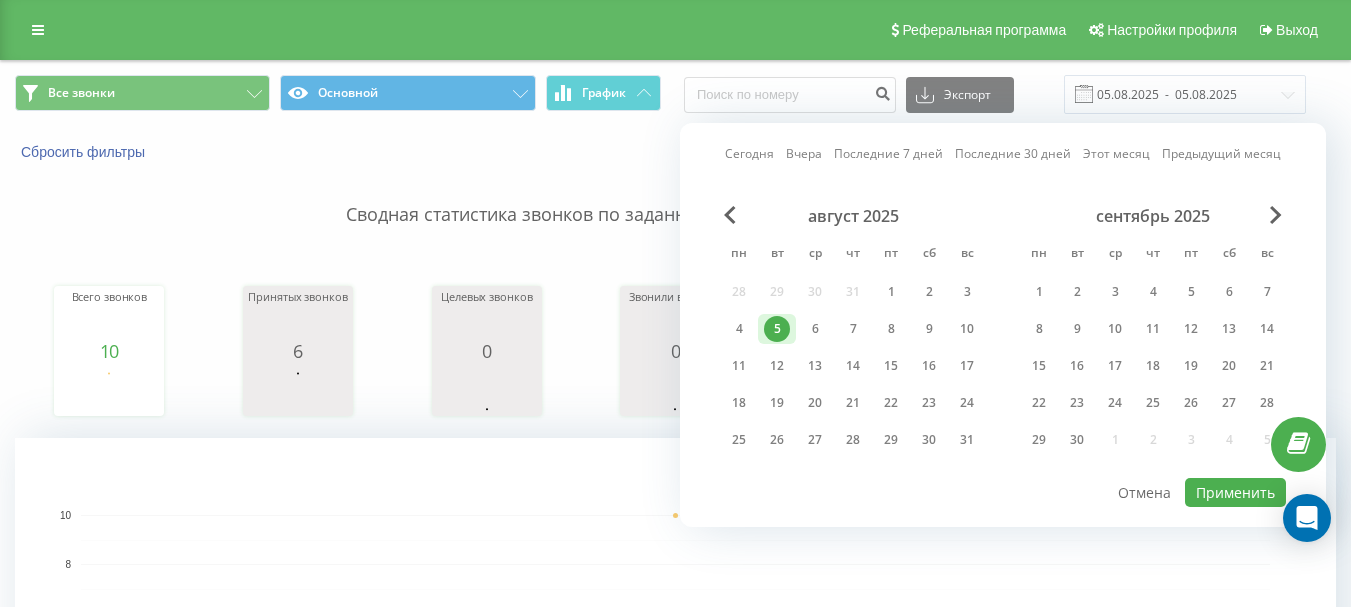click on "5" at bounding box center (777, 329) 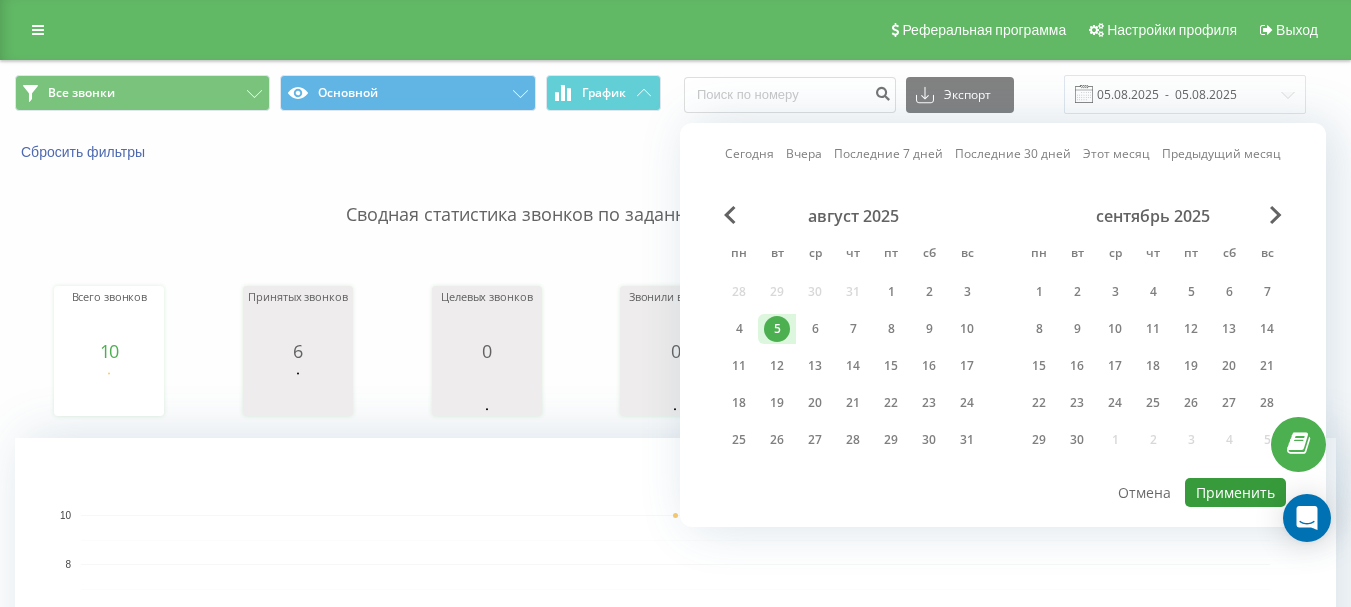 click on "Применить" at bounding box center (1235, 492) 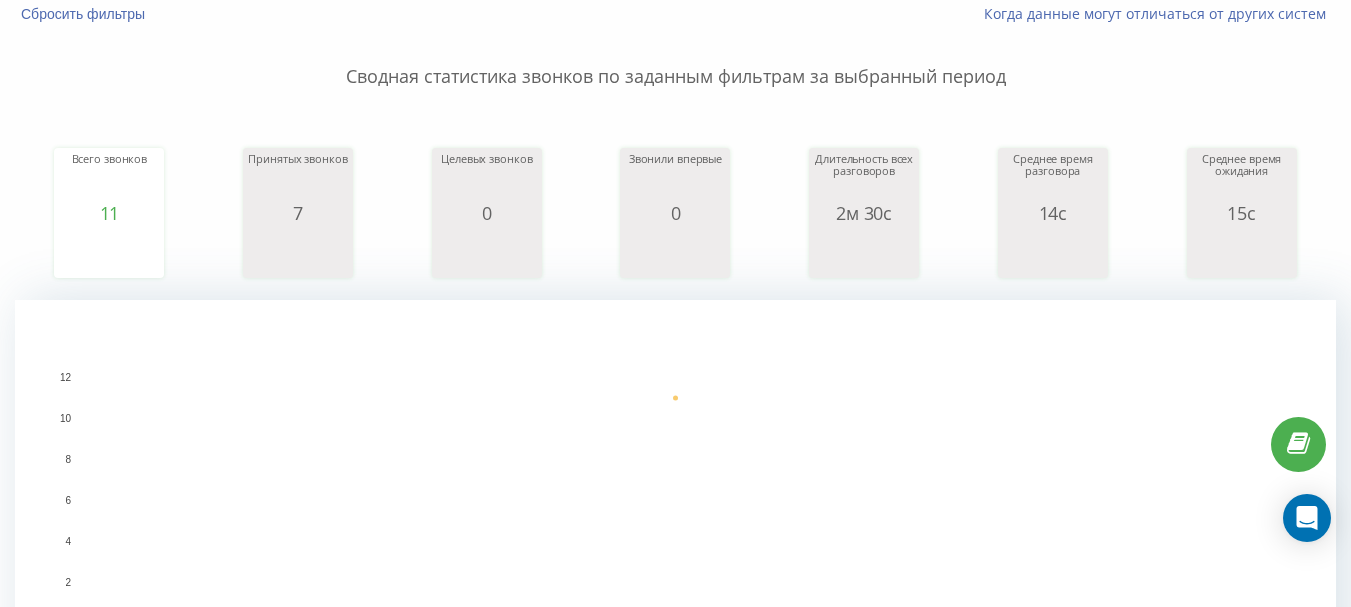 scroll, scrollTop: 0, scrollLeft: 0, axis: both 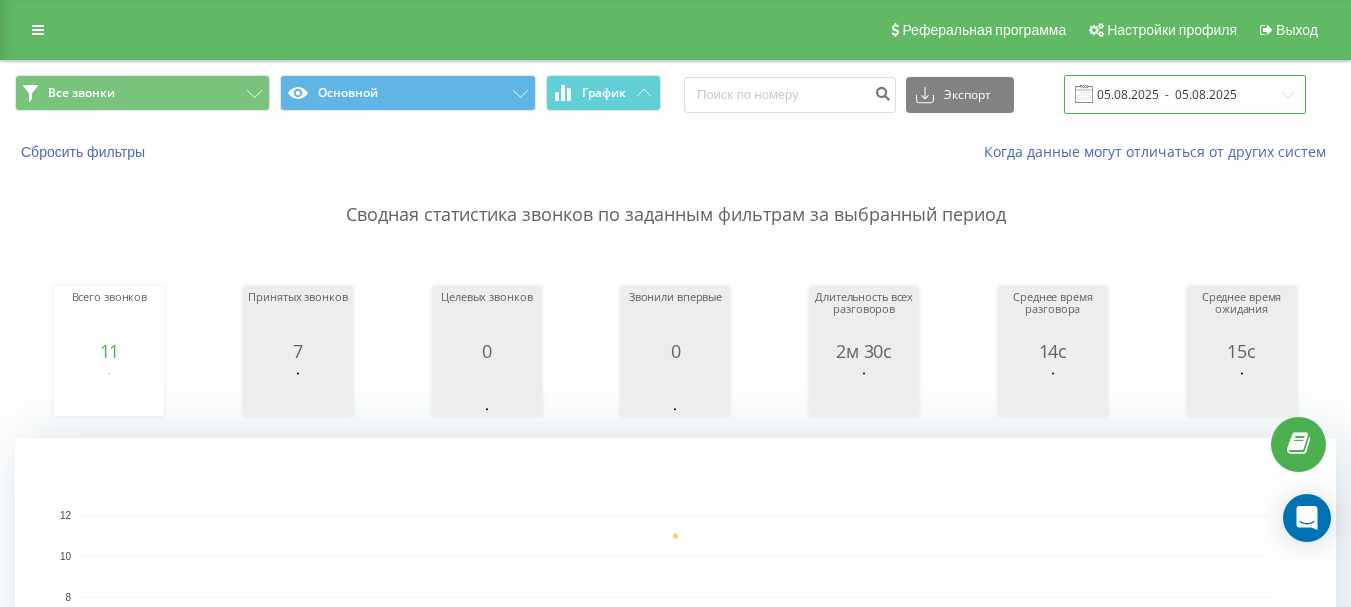 click on "05.08.2025  -  05.08.2025" at bounding box center [1185, 94] 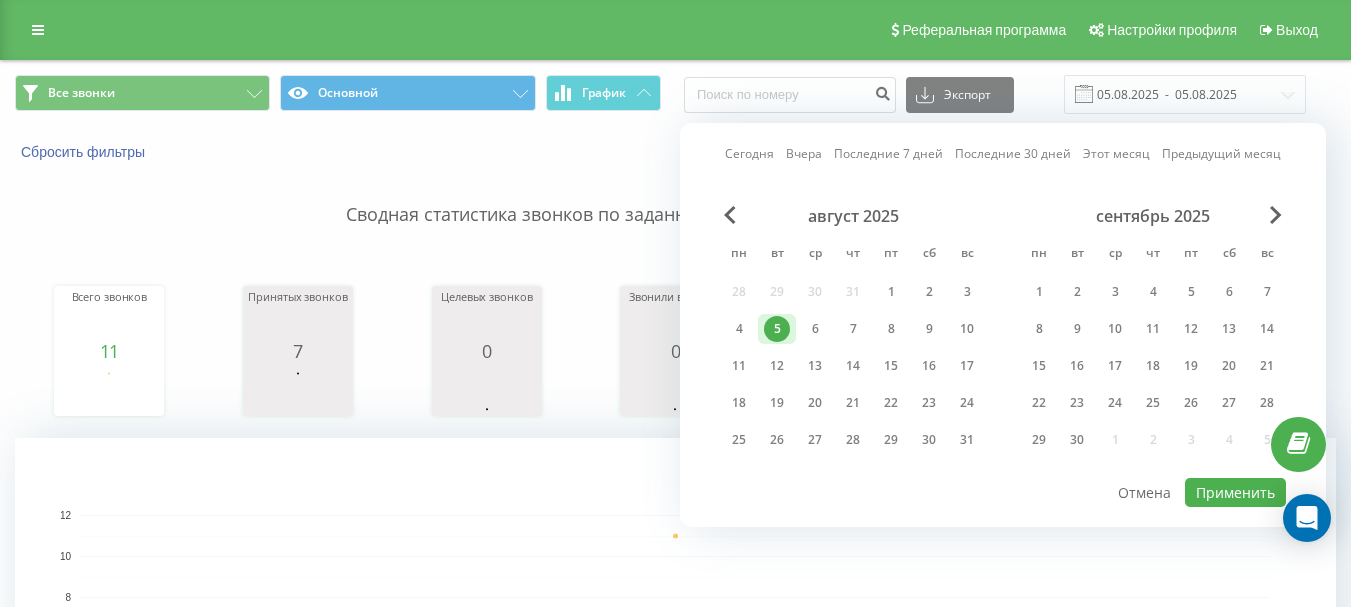 click on "5" at bounding box center [777, 329] 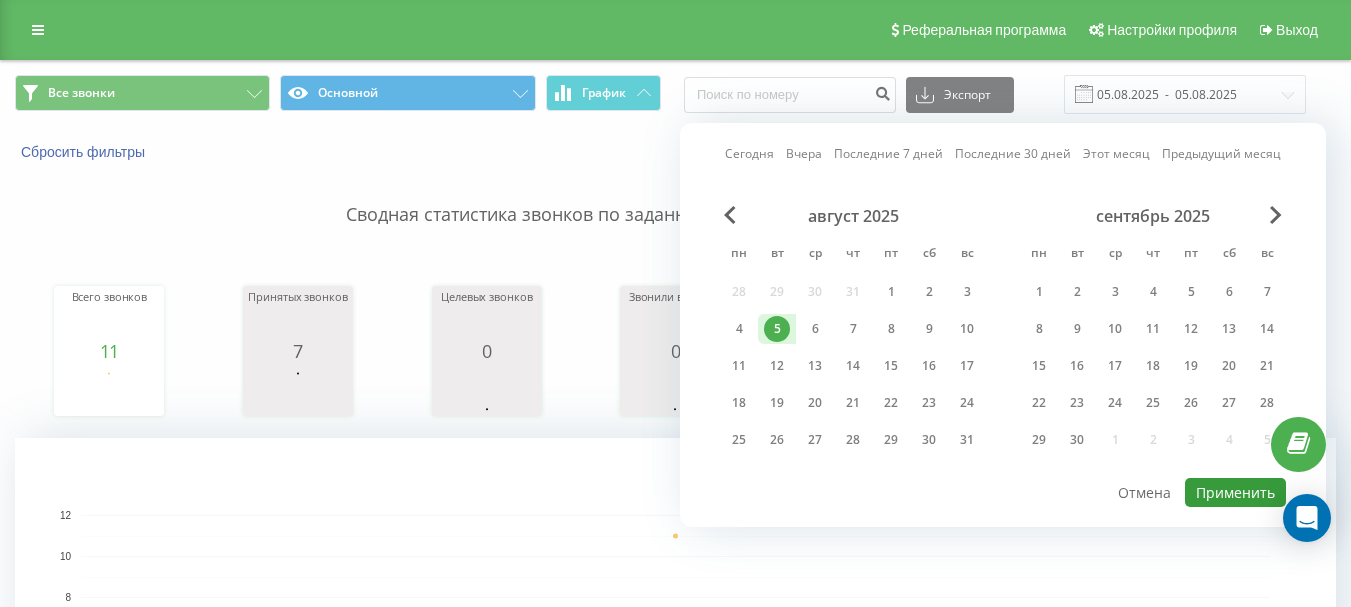 click on "Применить" at bounding box center [1235, 492] 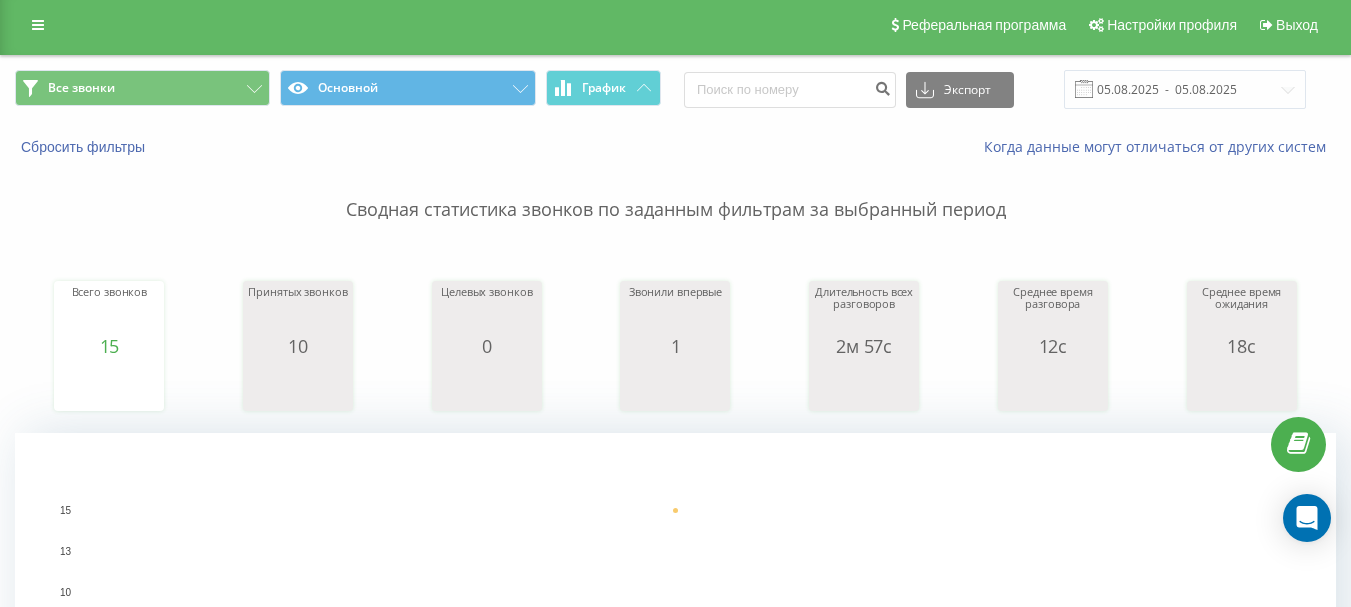 scroll, scrollTop: 0, scrollLeft: 0, axis: both 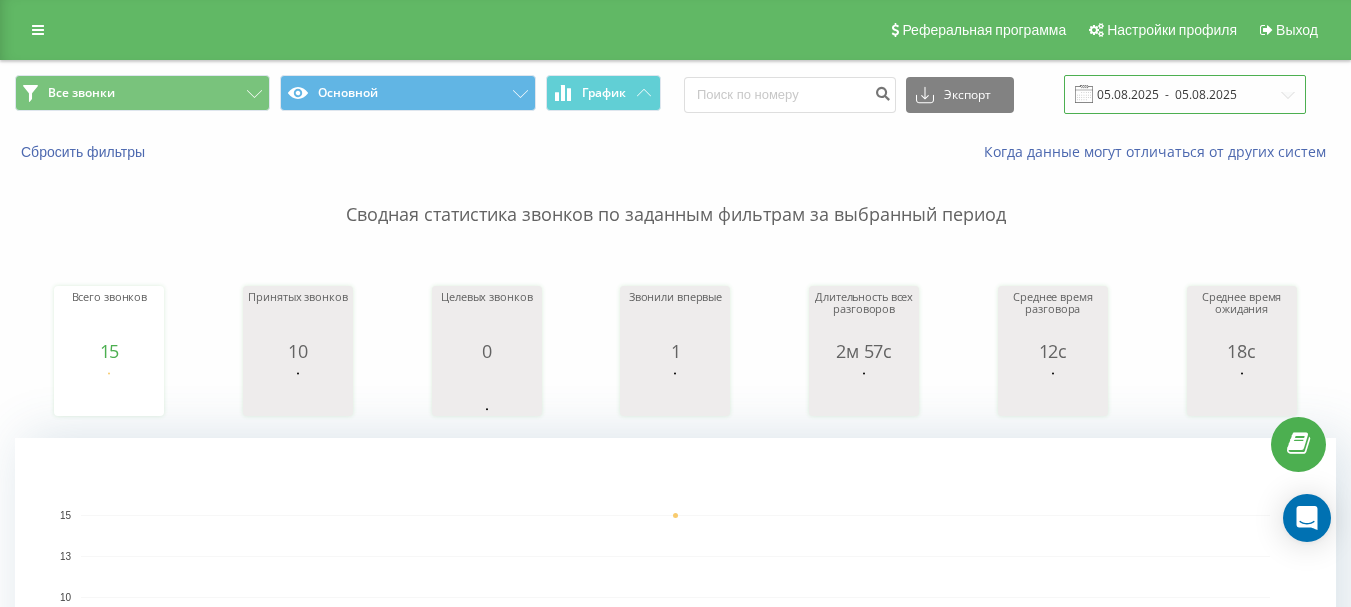 click on "05.08.2025  -  05.08.2025" at bounding box center (1185, 94) 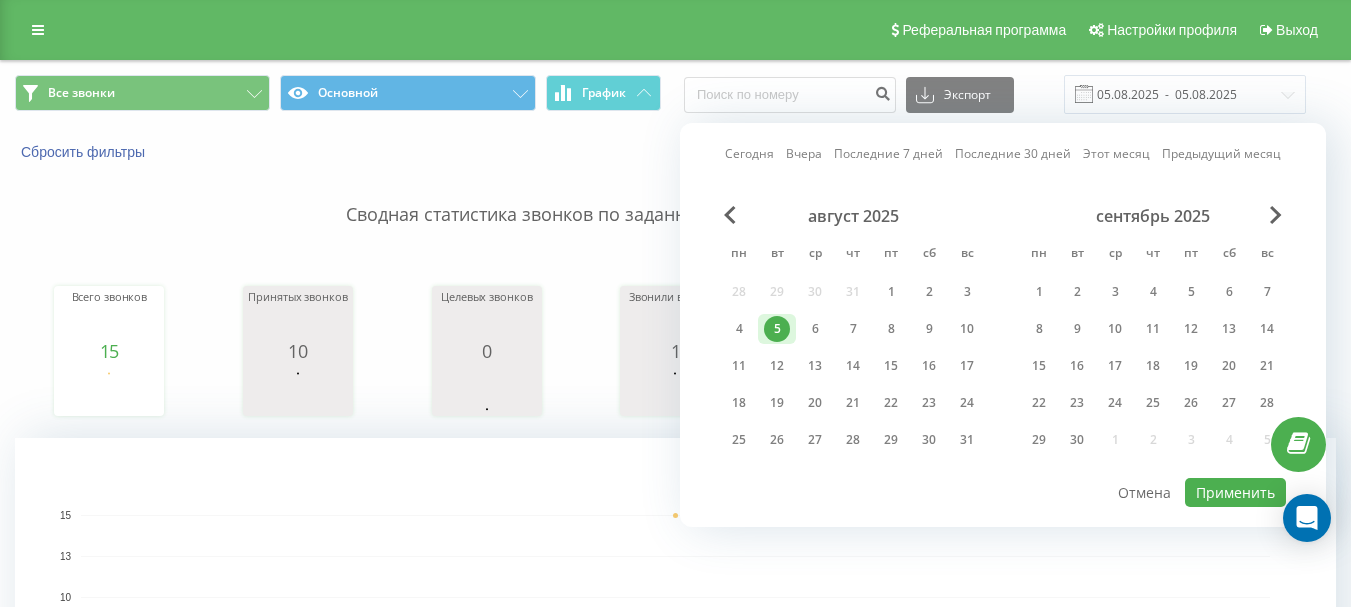 click on "5" at bounding box center (777, 329) 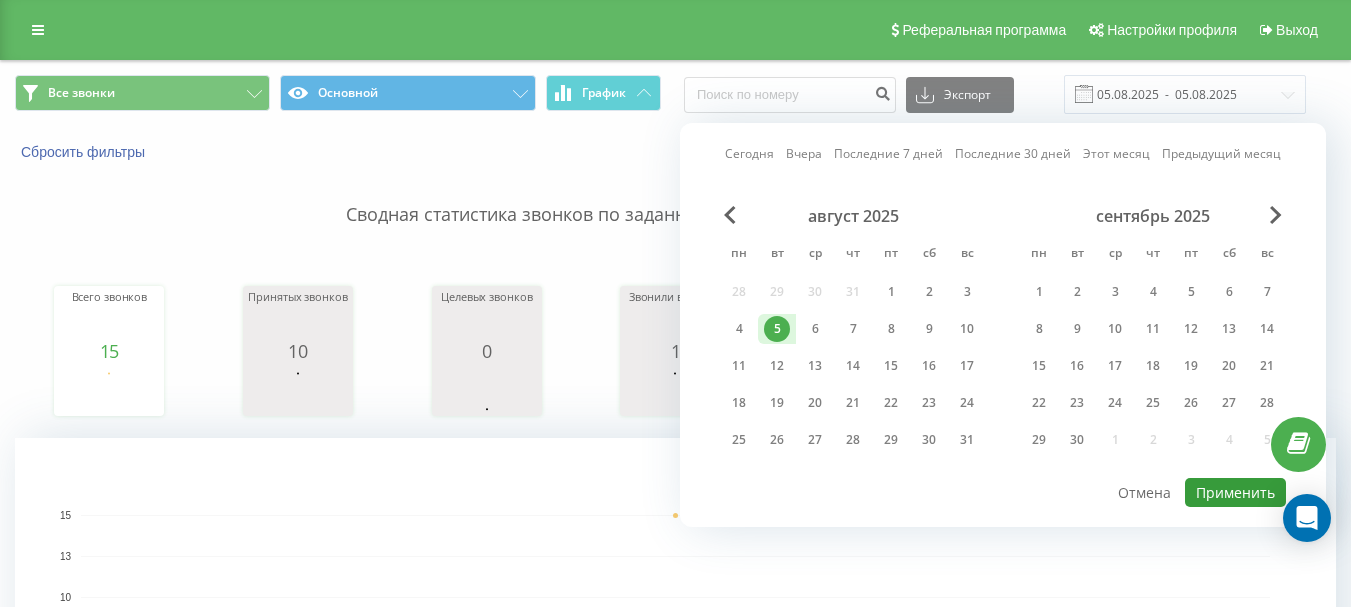 click on "Применить" at bounding box center [1235, 492] 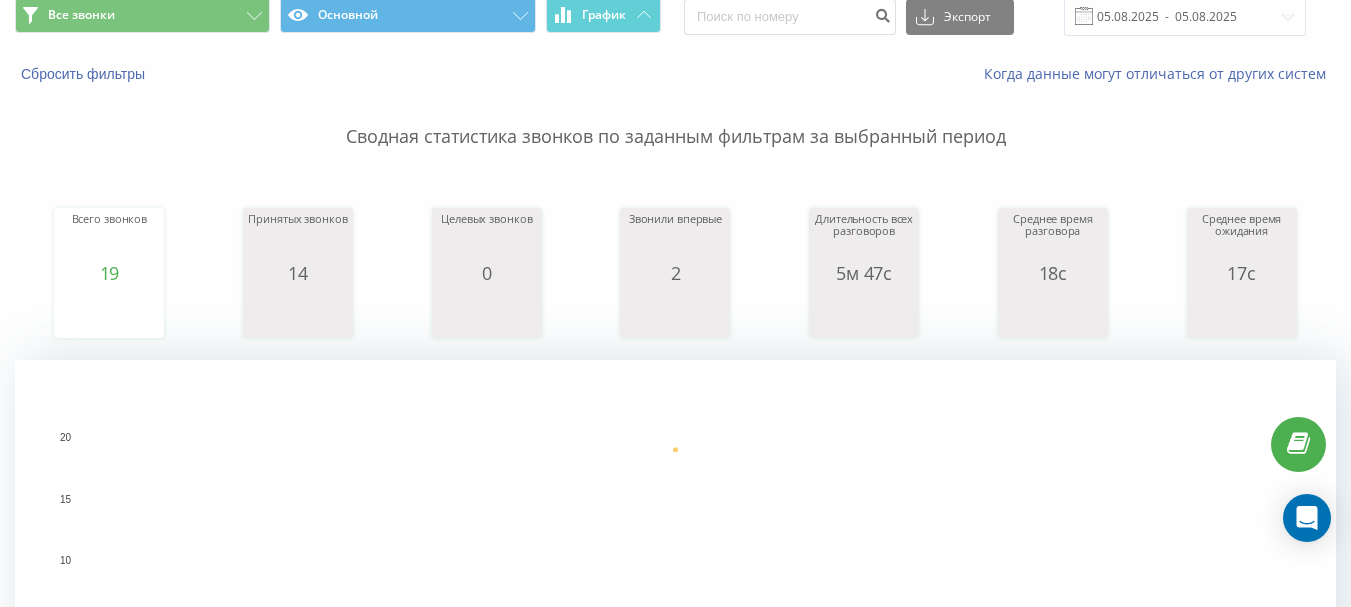 scroll, scrollTop: 0, scrollLeft: 0, axis: both 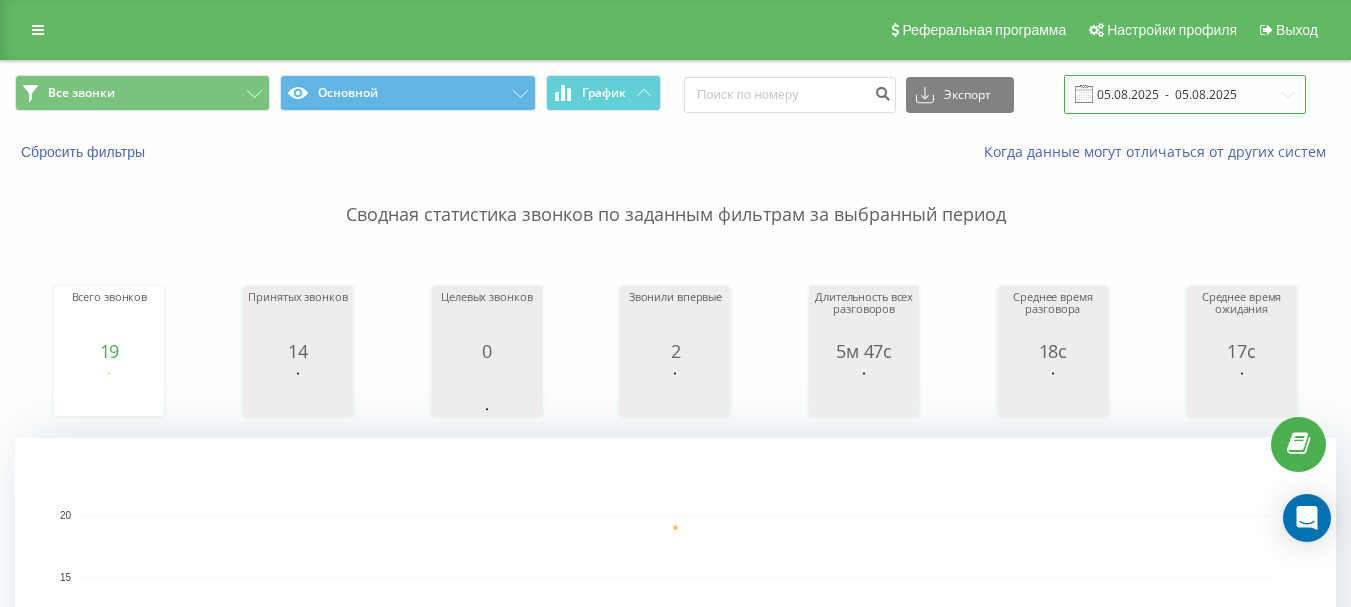 click on "05.08.2025  -  05.08.2025" at bounding box center (1185, 94) 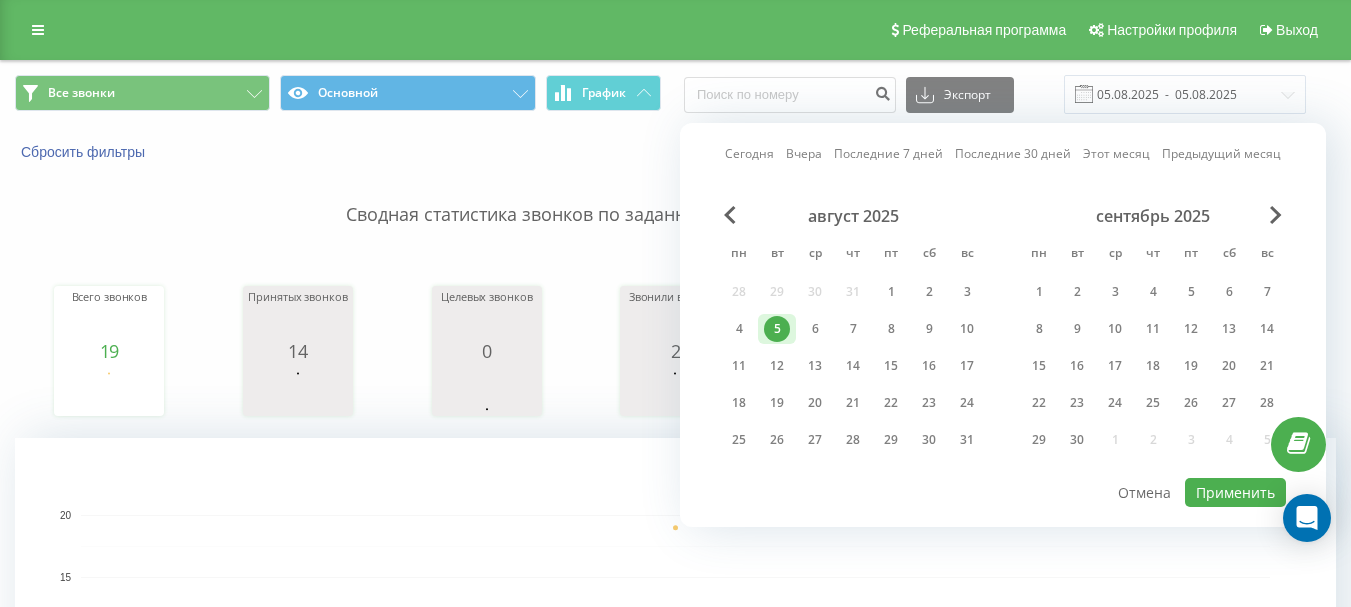click on "5" at bounding box center (777, 329) 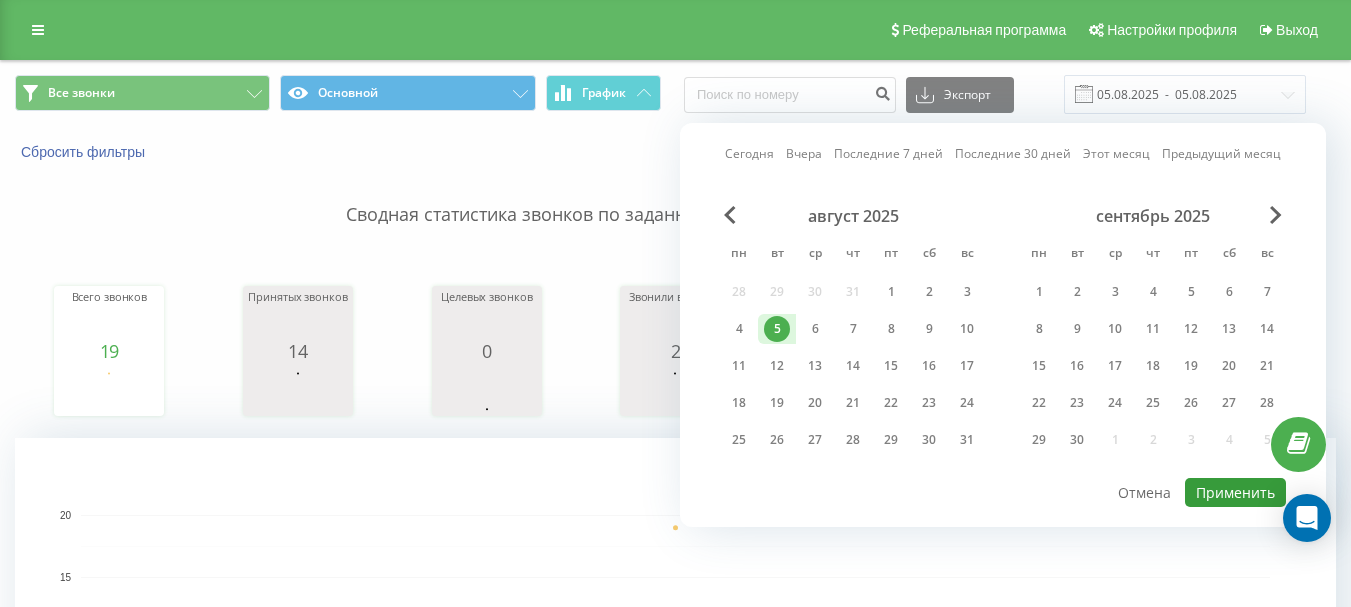 click on "Применить" at bounding box center [1235, 492] 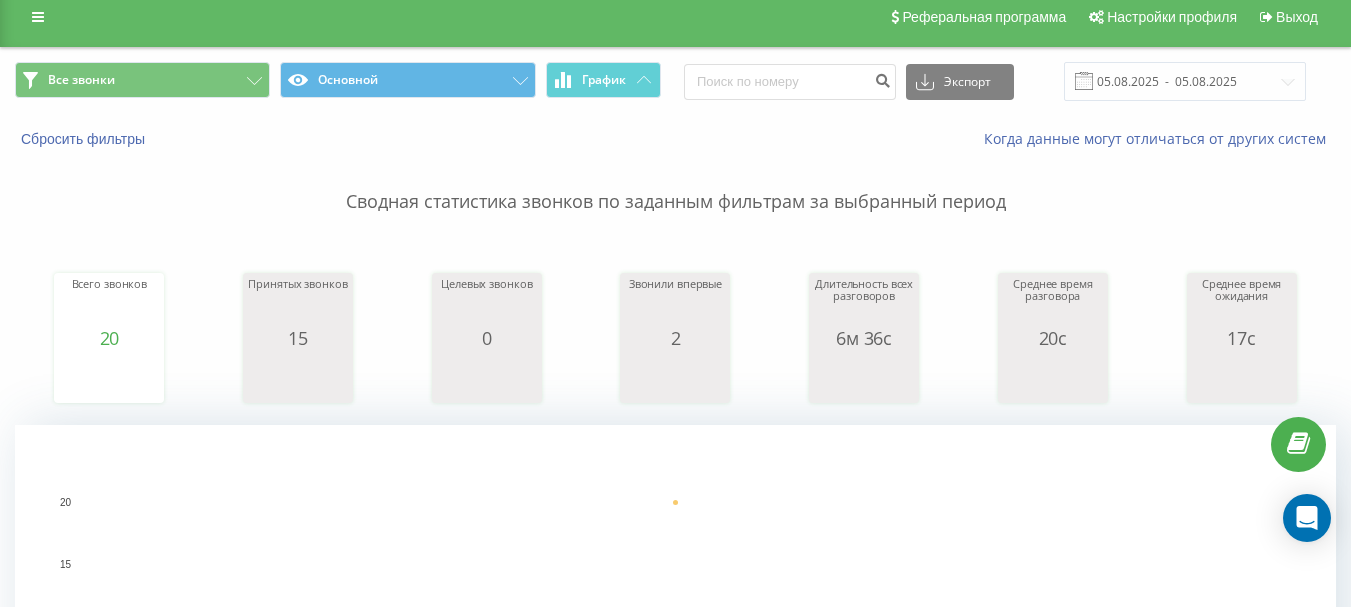 scroll, scrollTop: 0, scrollLeft: 0, axis: both 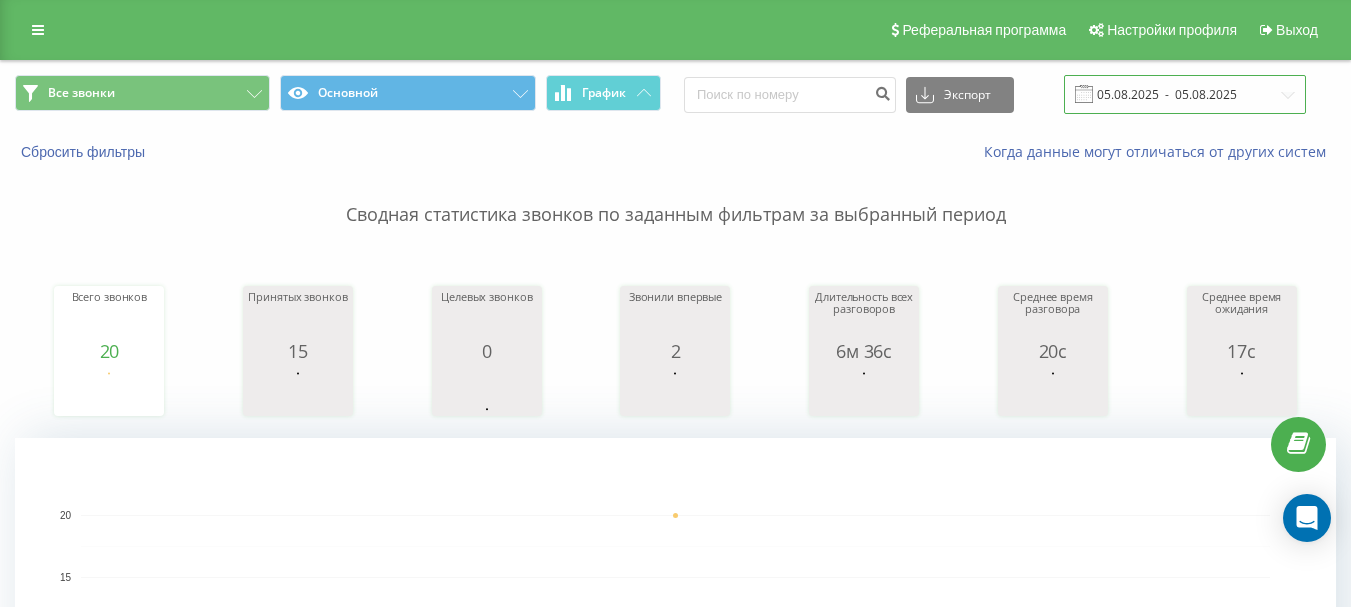 click on "05.08.2025  -  05.08.2025" at bounding box center [1185, 94] 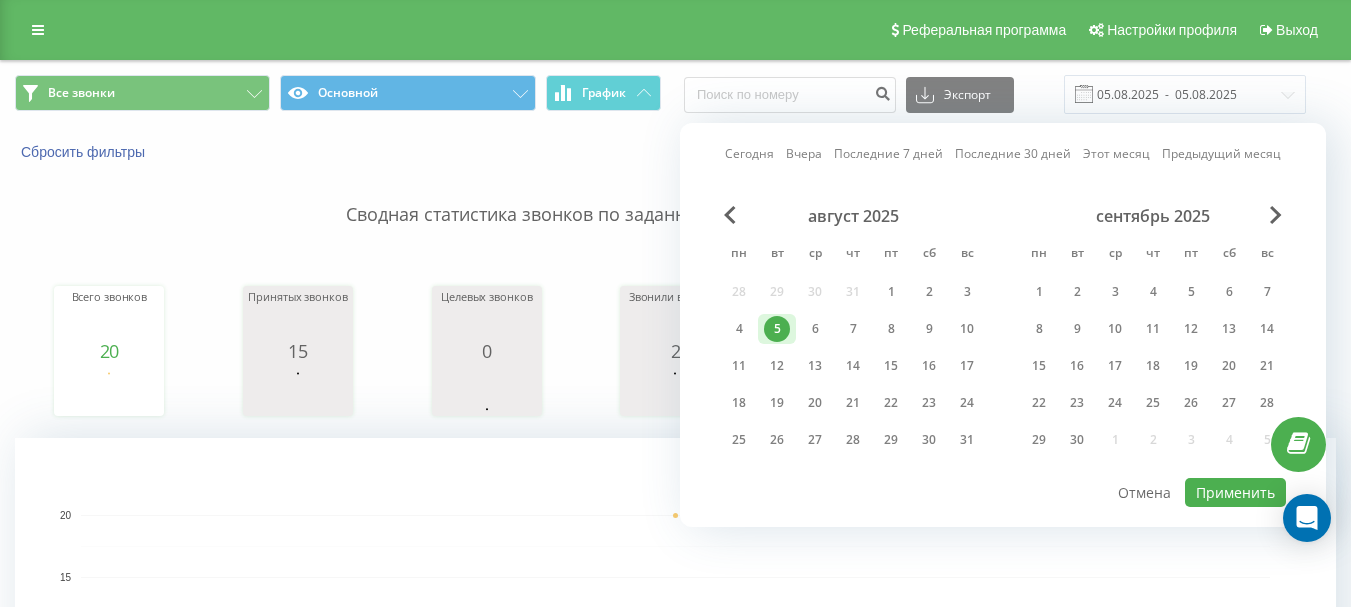 click on "5" at bounding box center (777, 329) 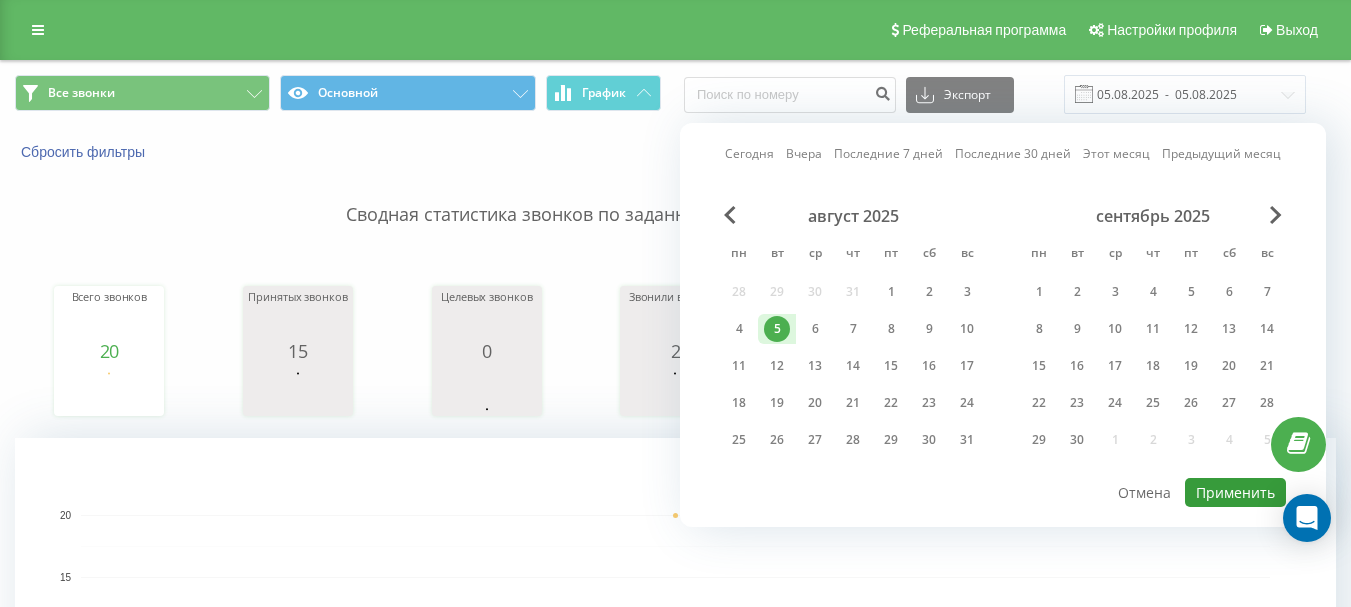 click on "Применить" at bounding box center (1235, 492) 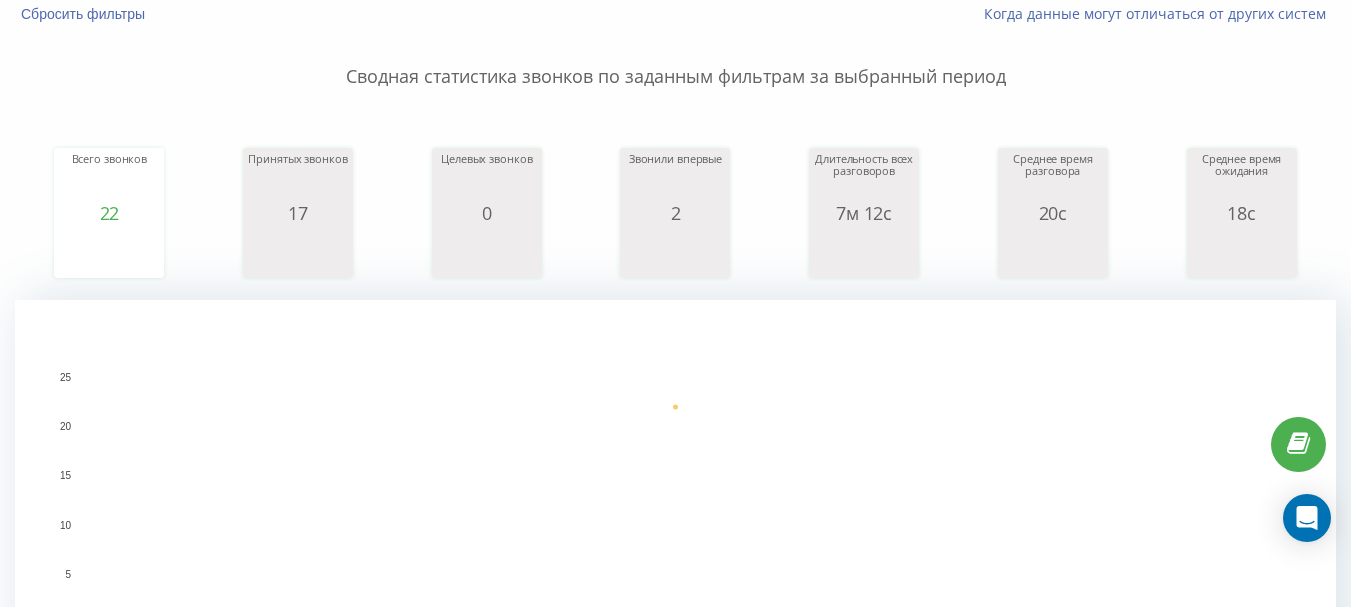 scroll, scrollTop: 0, scrollLeft: 0, axis: both 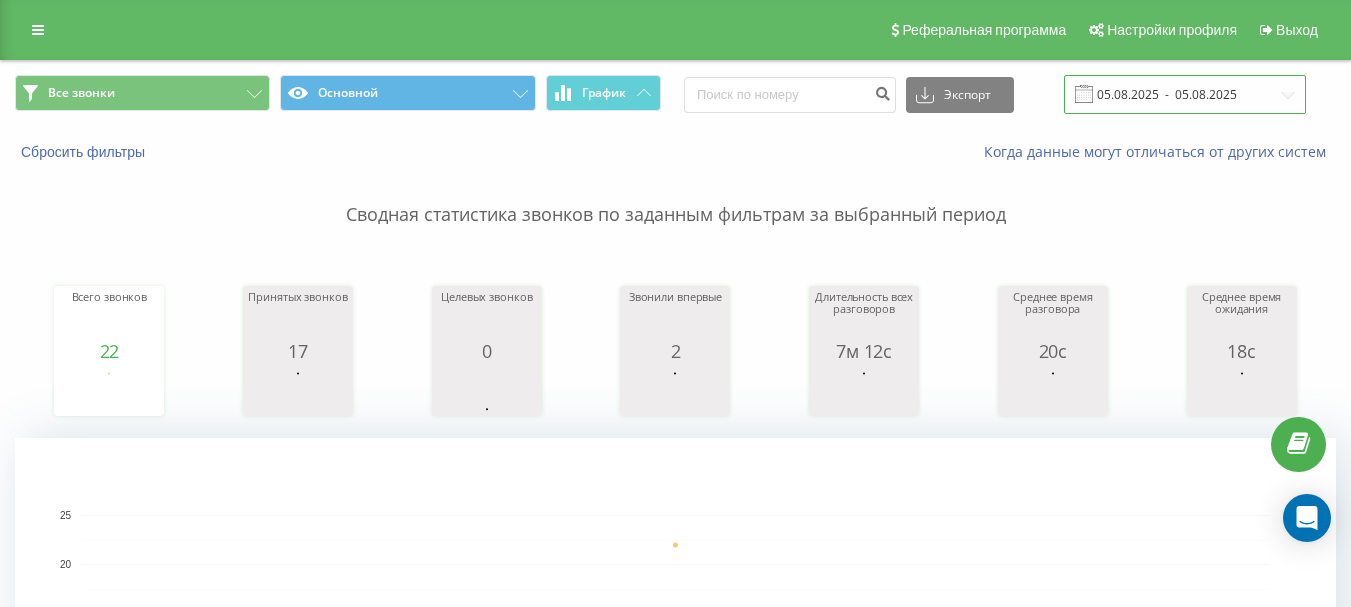 click on "05.08.2025  -  05.08.2025" at bounding box center [1185, 94] 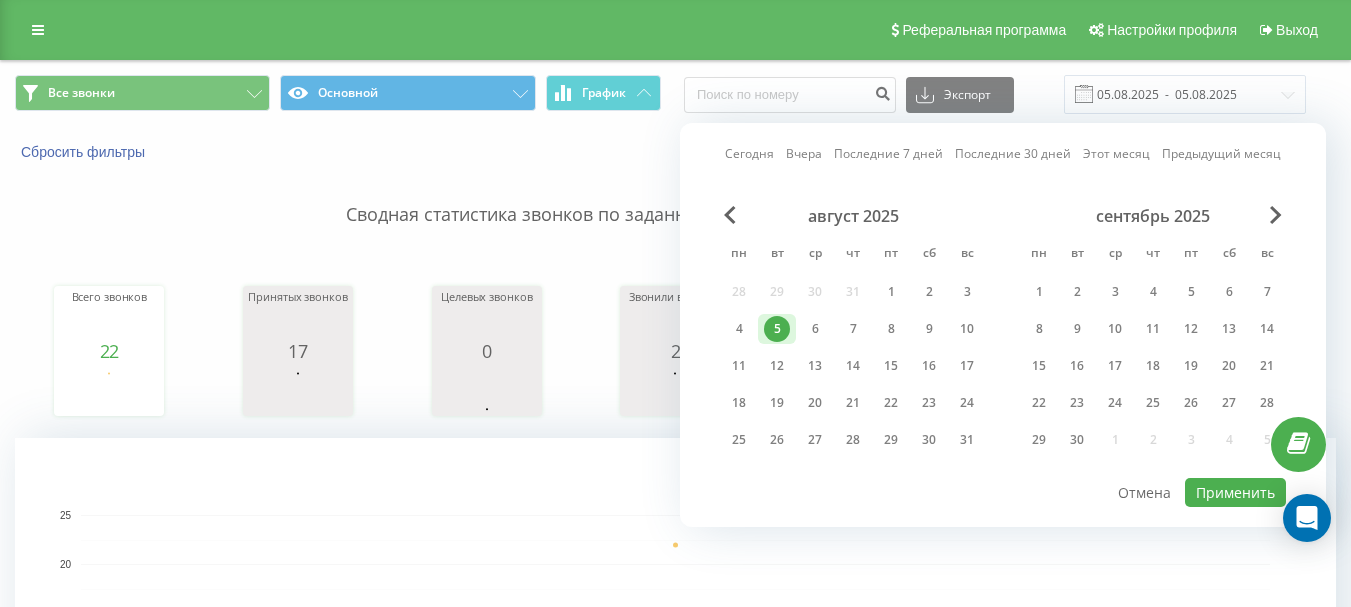 click on "5" at bounding box center (777, 329) 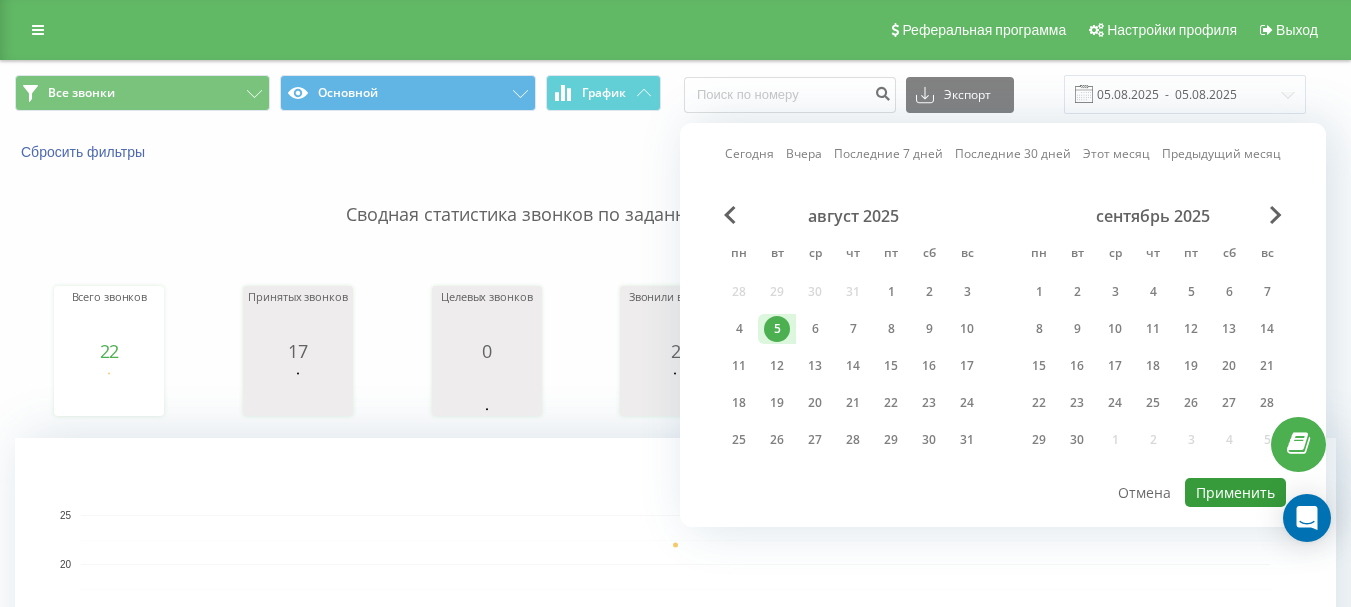 click on "Применить" at bounding box center (1235, 492) 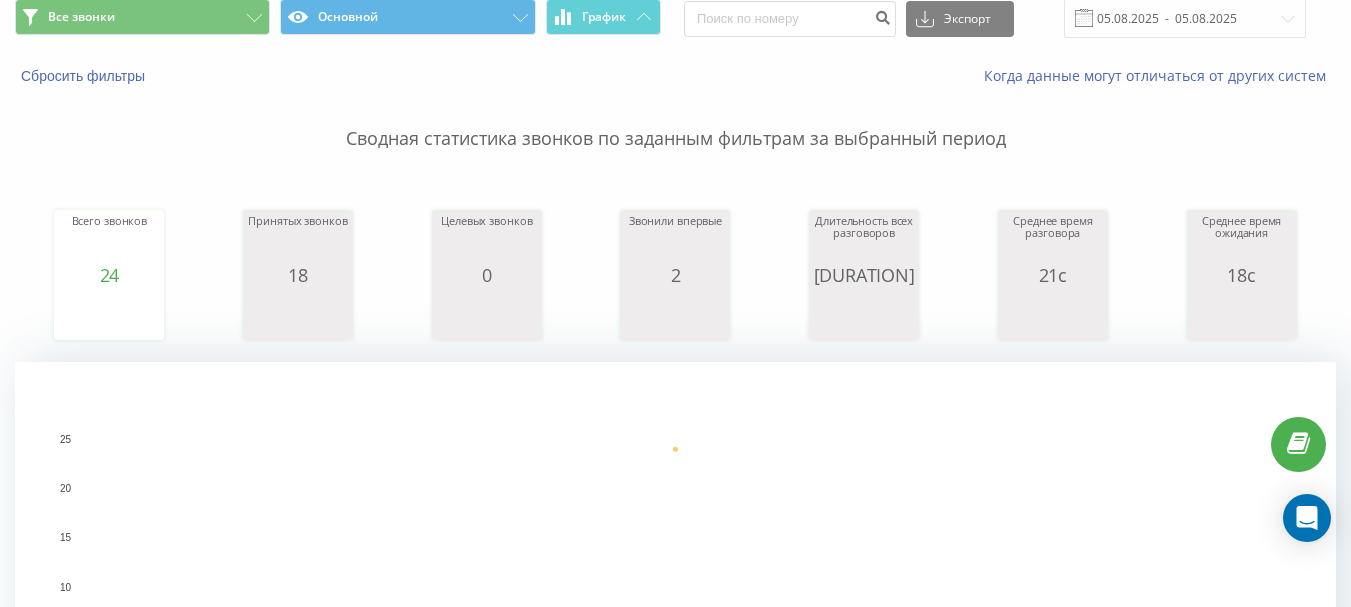 scroll, scrollTop: 0, scrollLeft: 0, axis: both 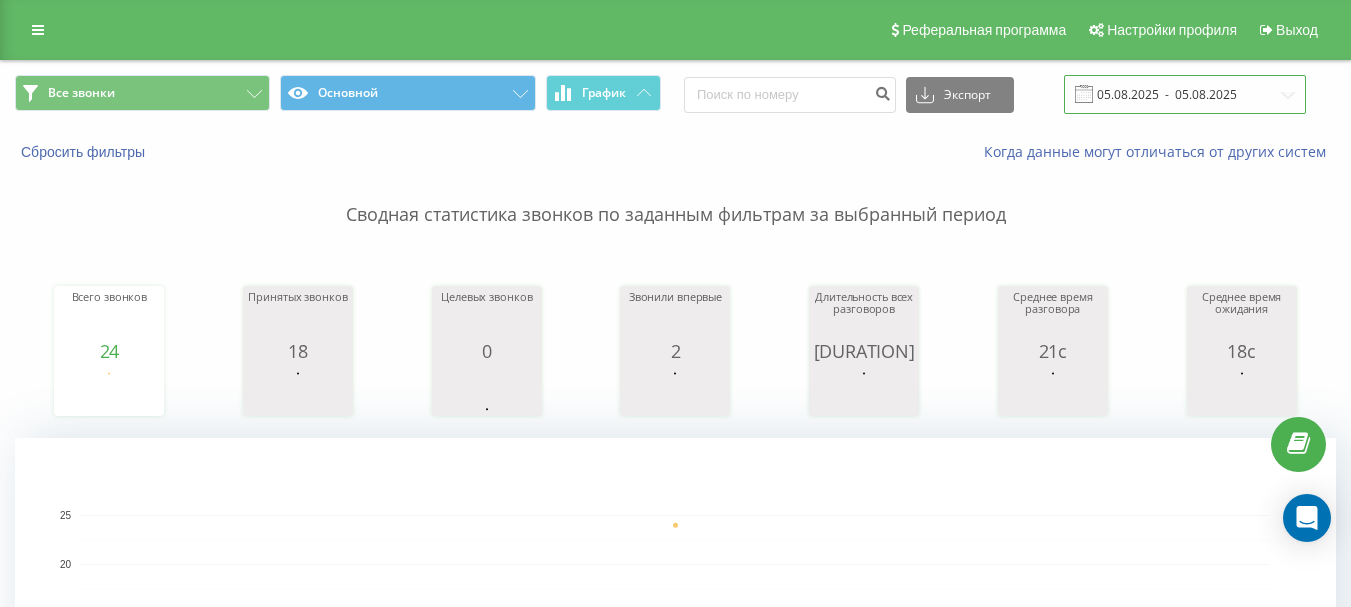click on "05.08.2025  -  05.08.2025" at bounding box center [1185, 94] 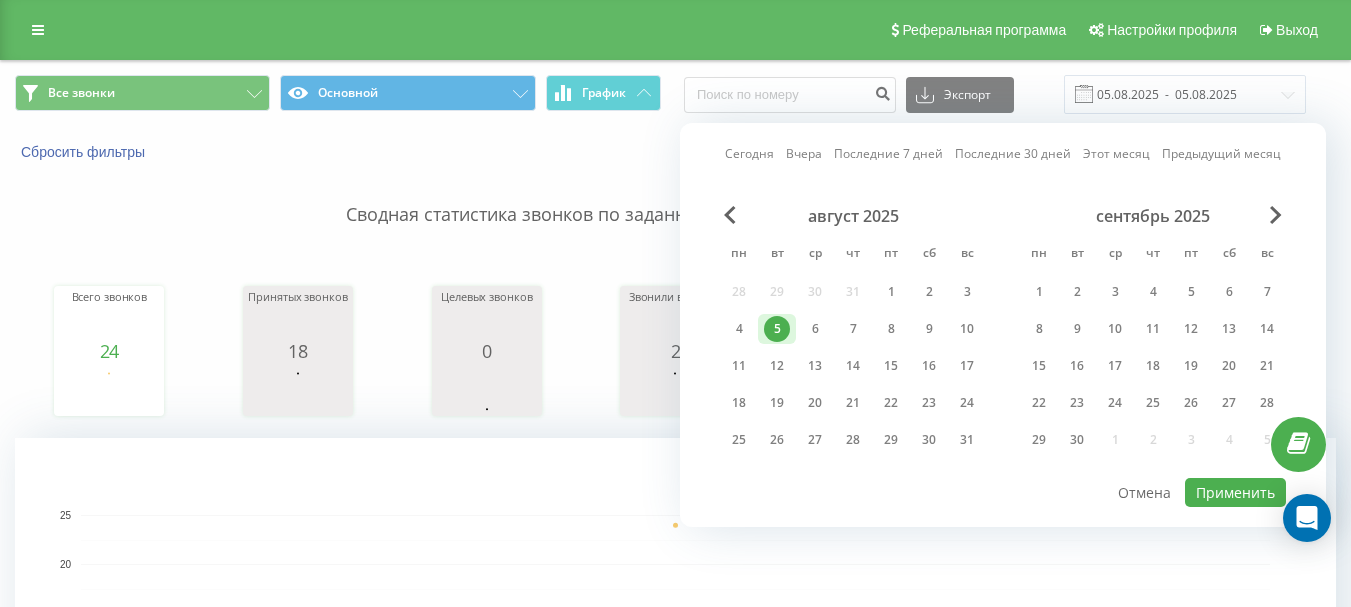 click on "5" at bounding box center (777, 329) 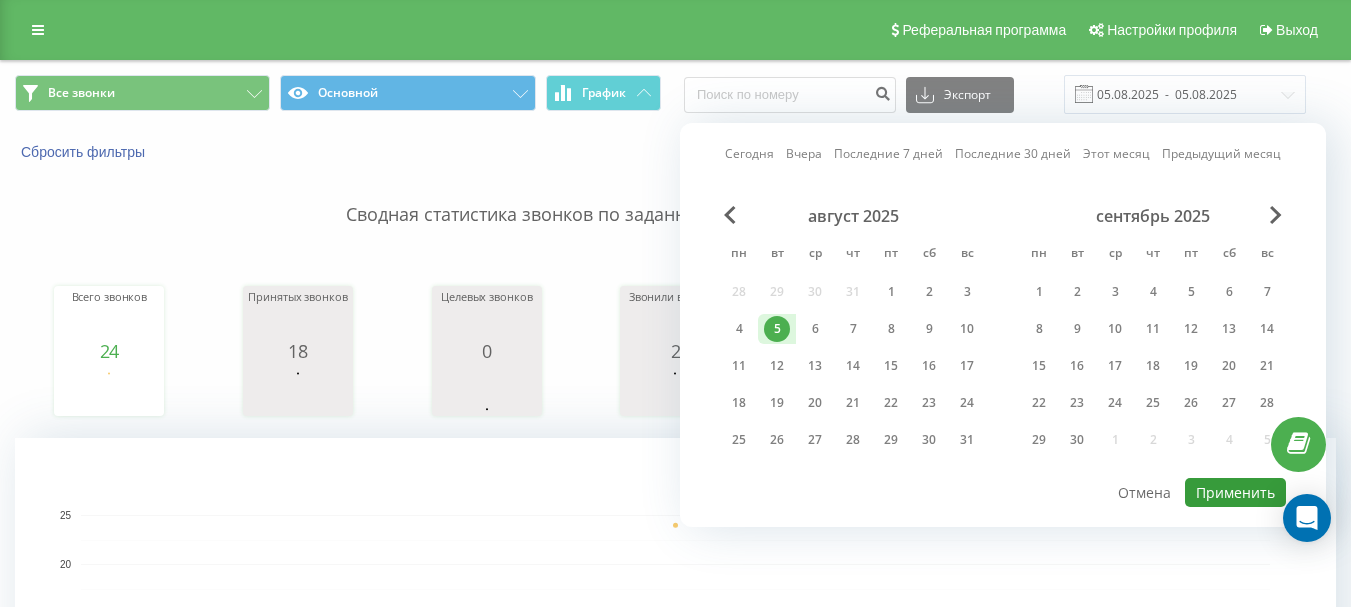 click on "Применить" at bounding box center (1235, 492) 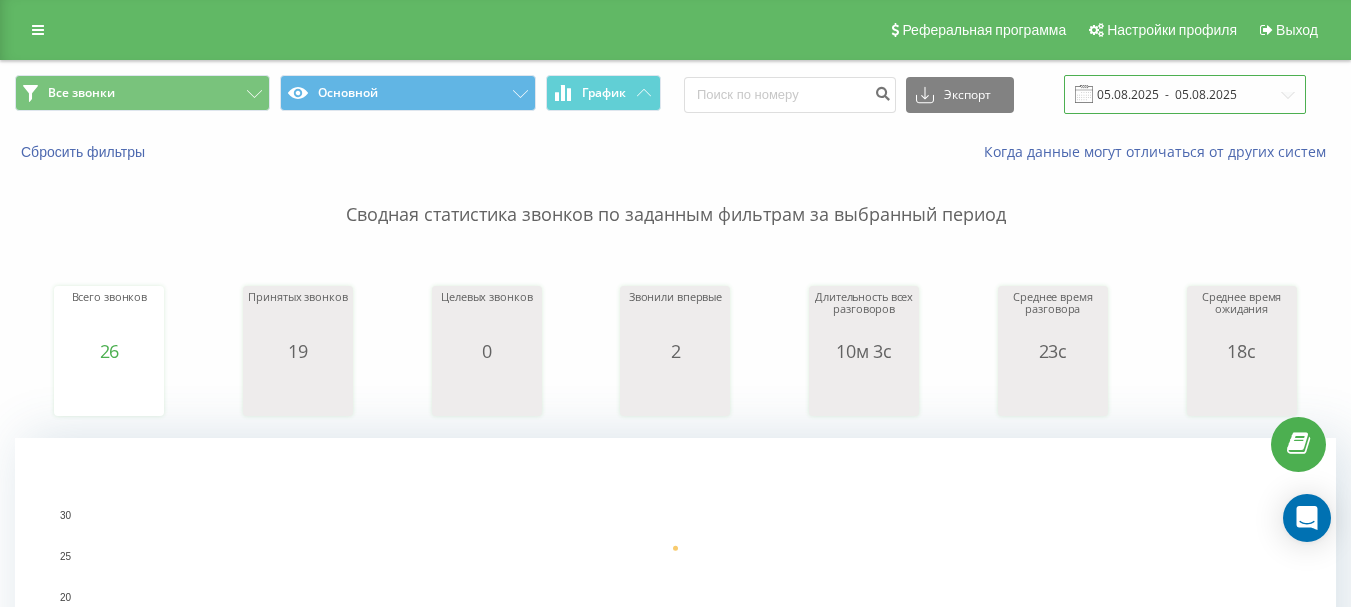 click on "05.08.2025  -  05.08.2025" at bounding box center (1185, 94) 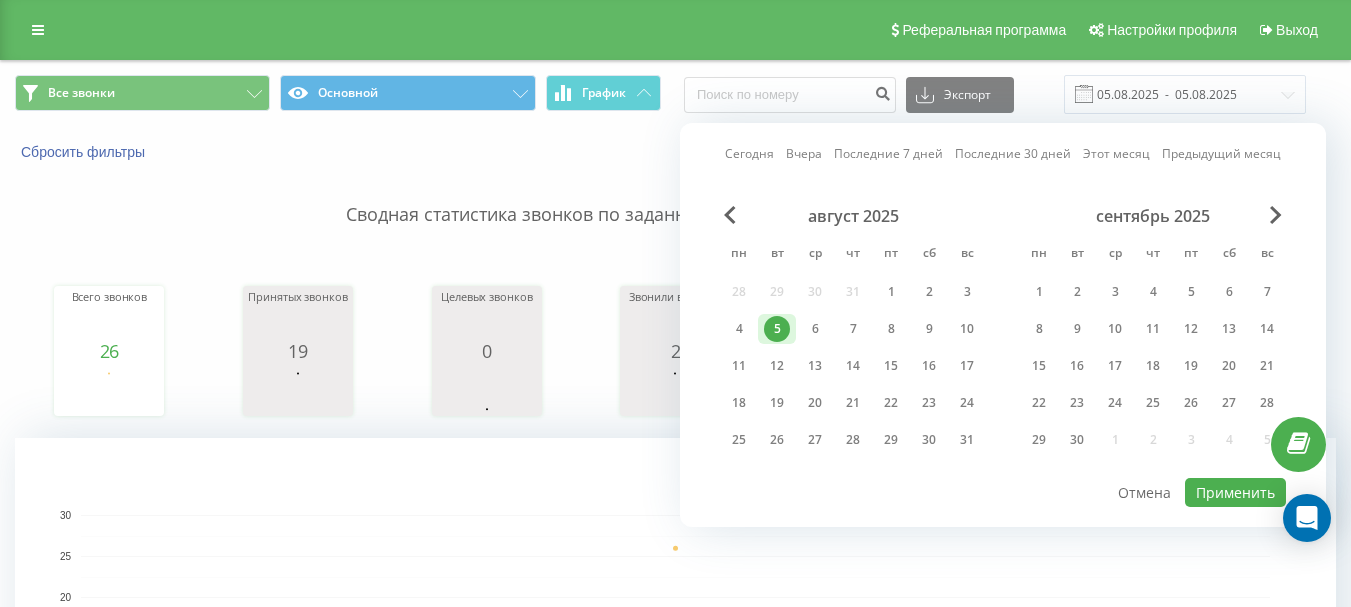 click on "5" at bounding box center (777, 329) 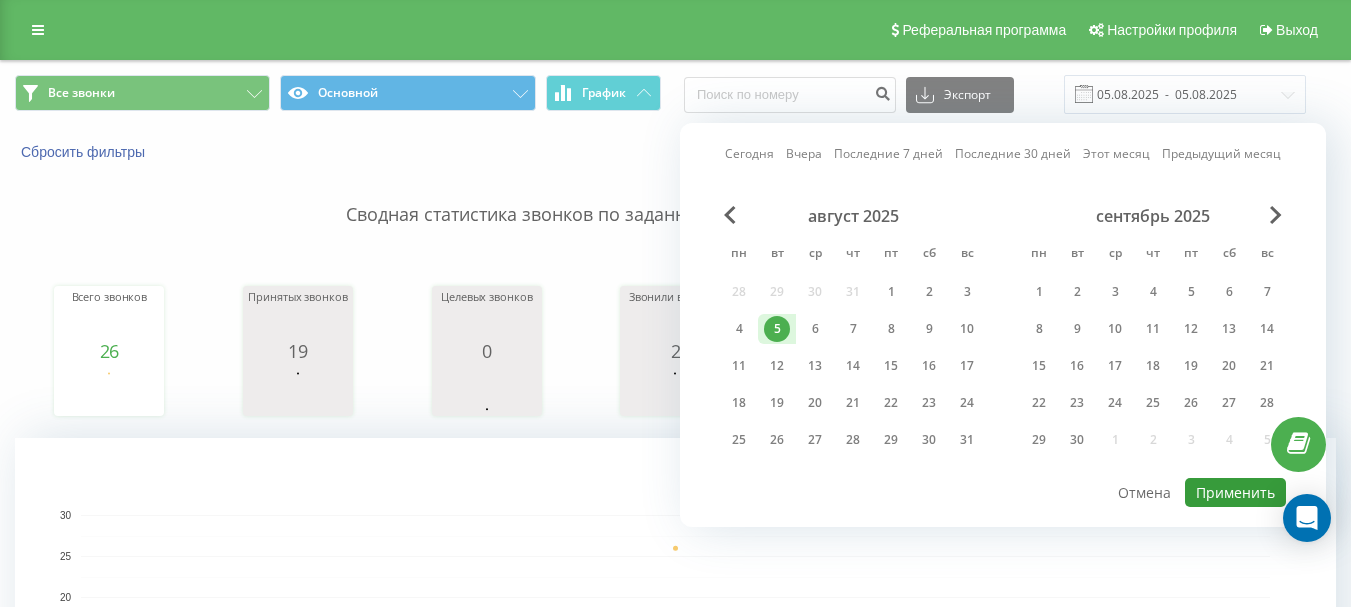 click on "Применить" at bounding box center (1235, 492) 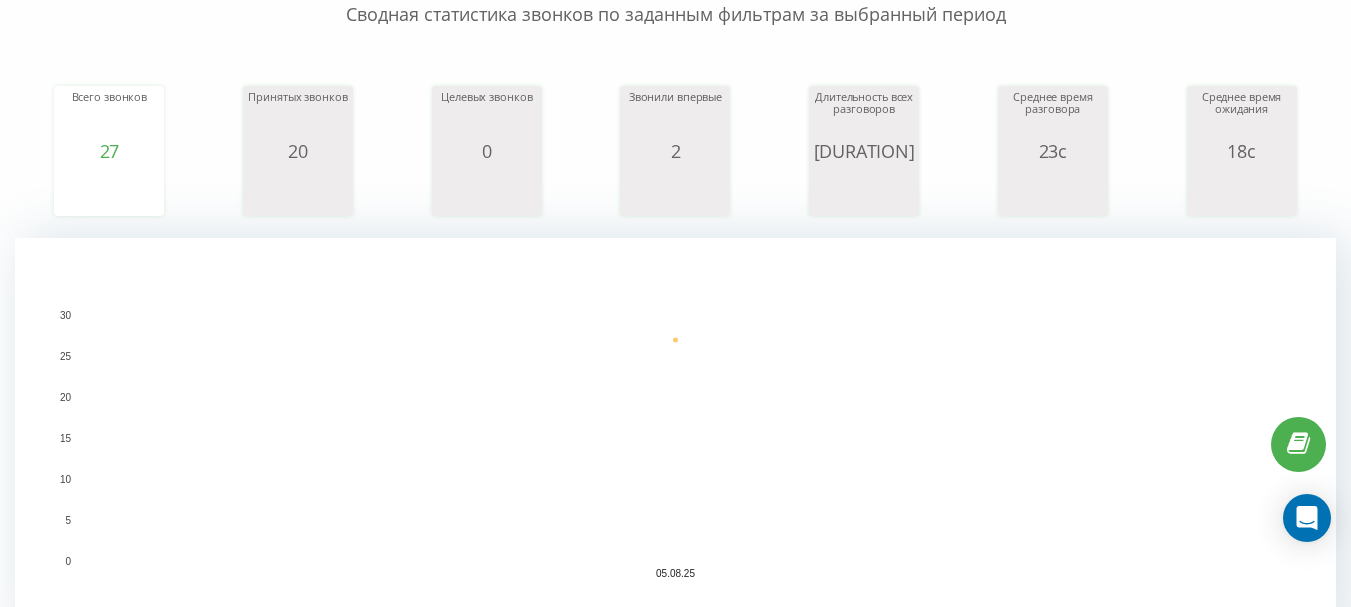 scroll, scrollTop: 0, scrollLeft: 0, axis: both 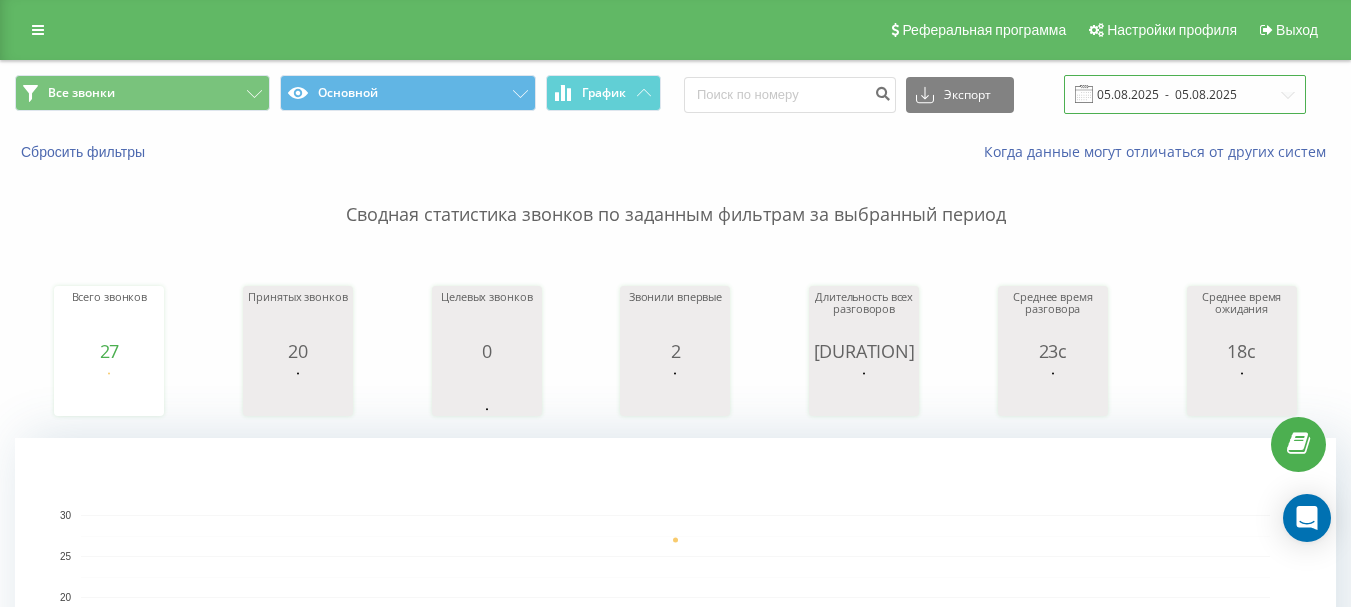 click on "05.08.2025  -  05.08.2025" at bounding box center [1185, 94] 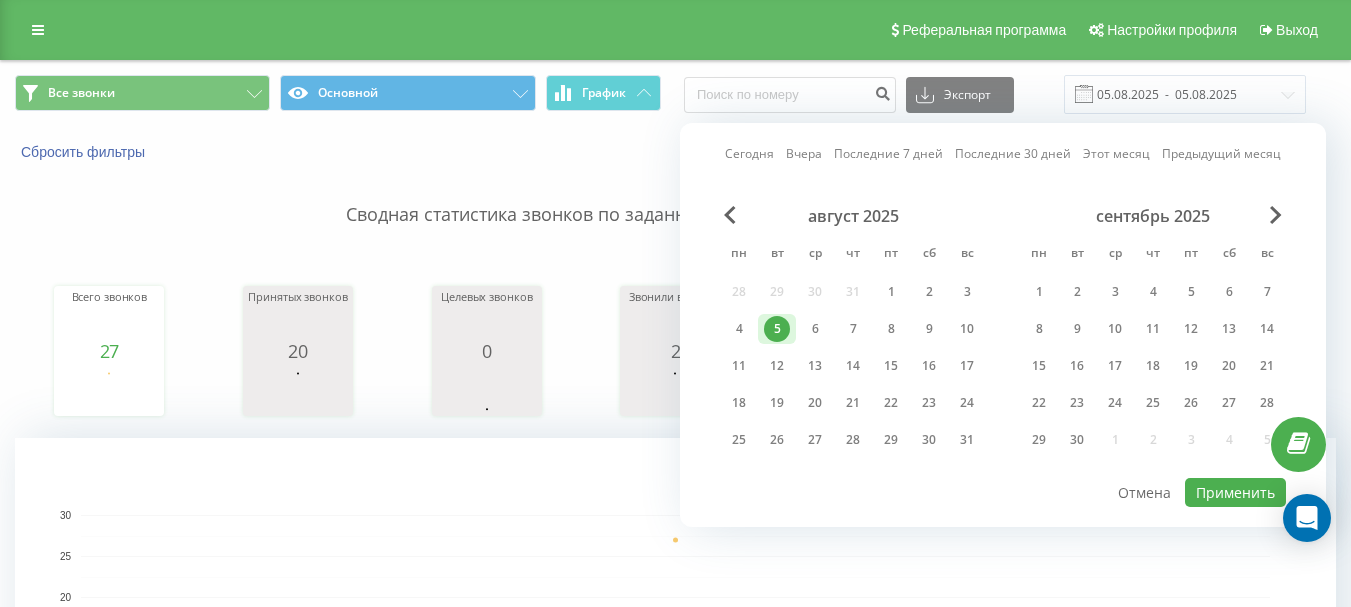 click on "5" at bounding box center [777, 329] 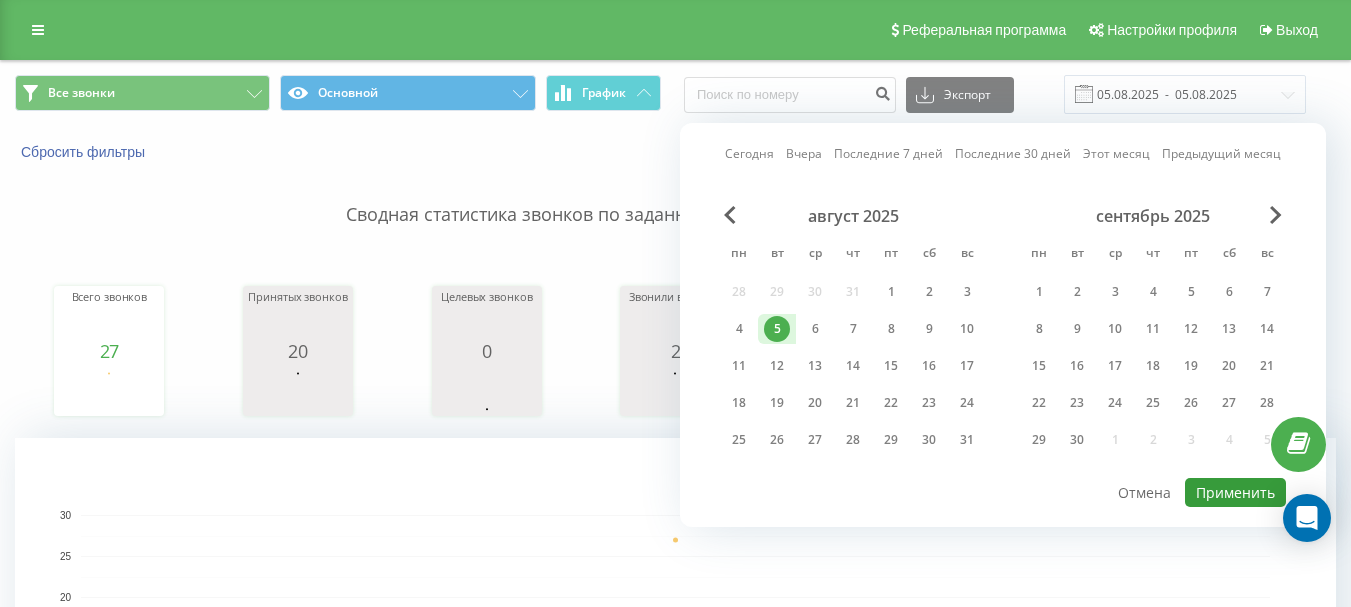 click on "Применить" at bounding box center [1235, 492] 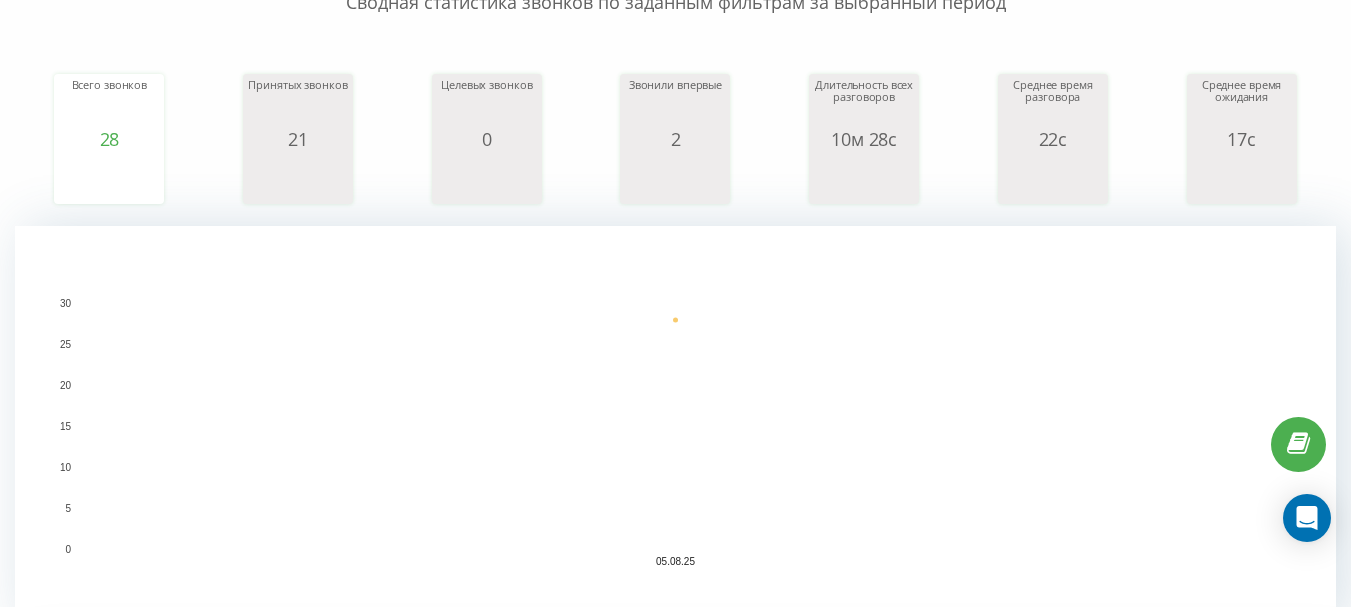 scroll, scrollTop: 0, scrollLeft: 0, axis: both 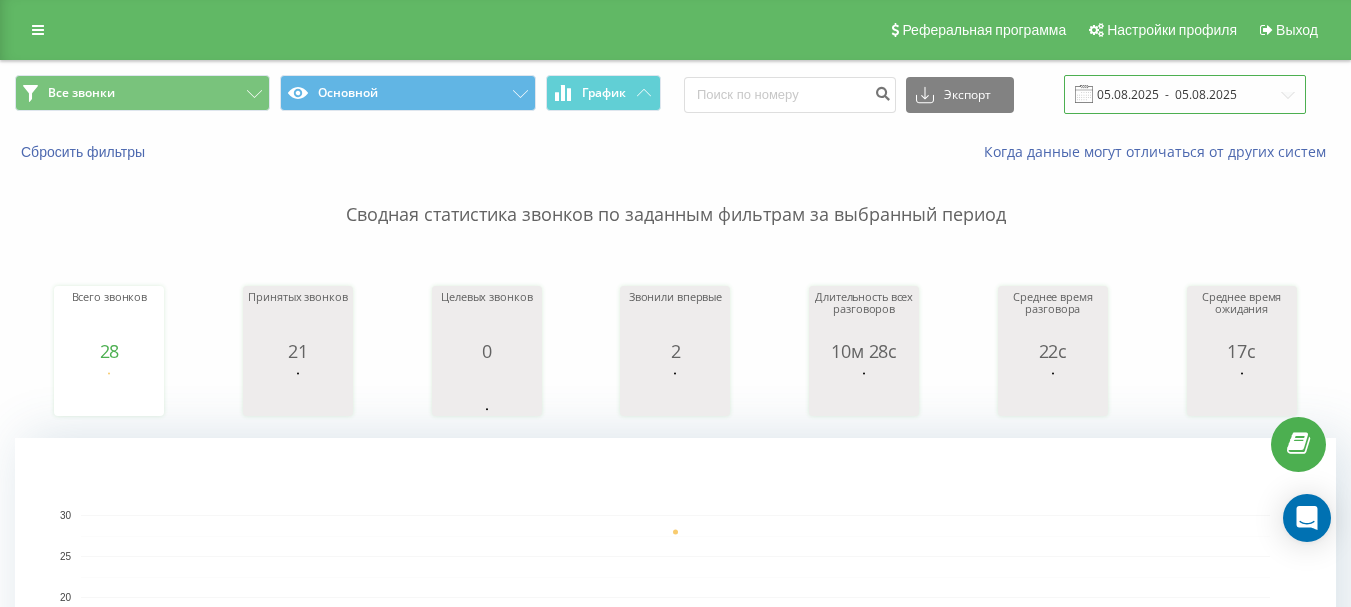click on "05.08.2025  -  05.08.2025" at bounding box center [1185, 94] 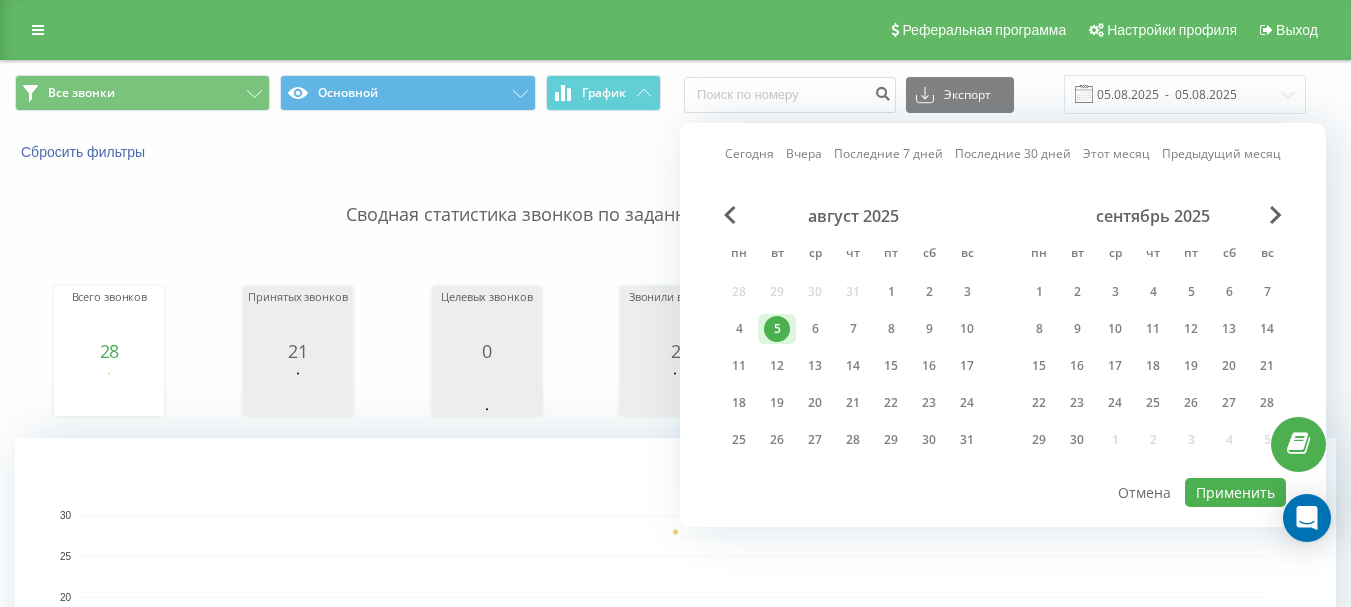 click on "5" at bounding box center (777, 329) 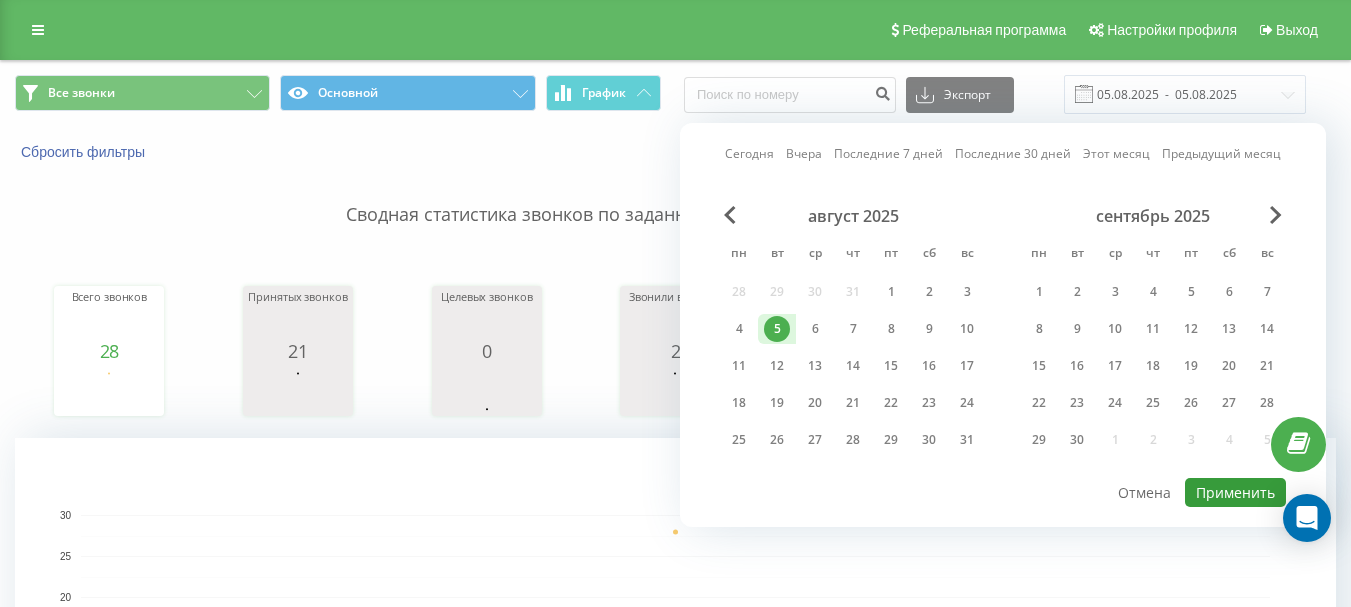 click on "Применить" at bounding box center (1235, 492) 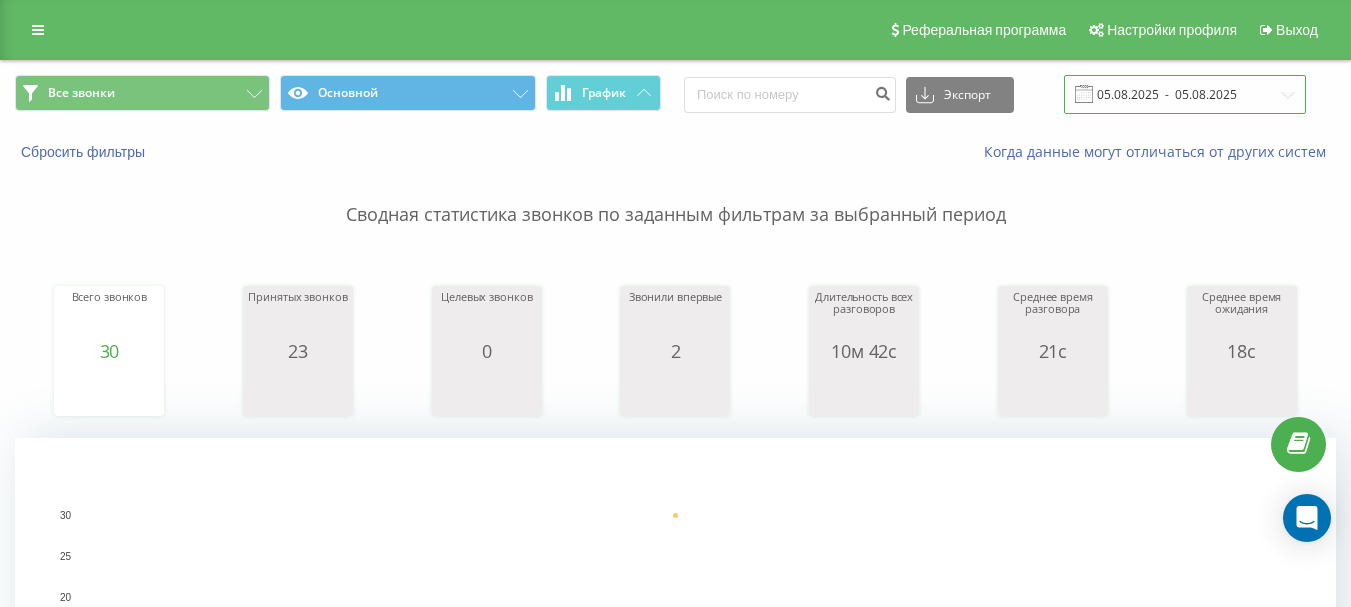 click on "05.08.2025  -  05.08.2025" at bounding box center [1185, 94] 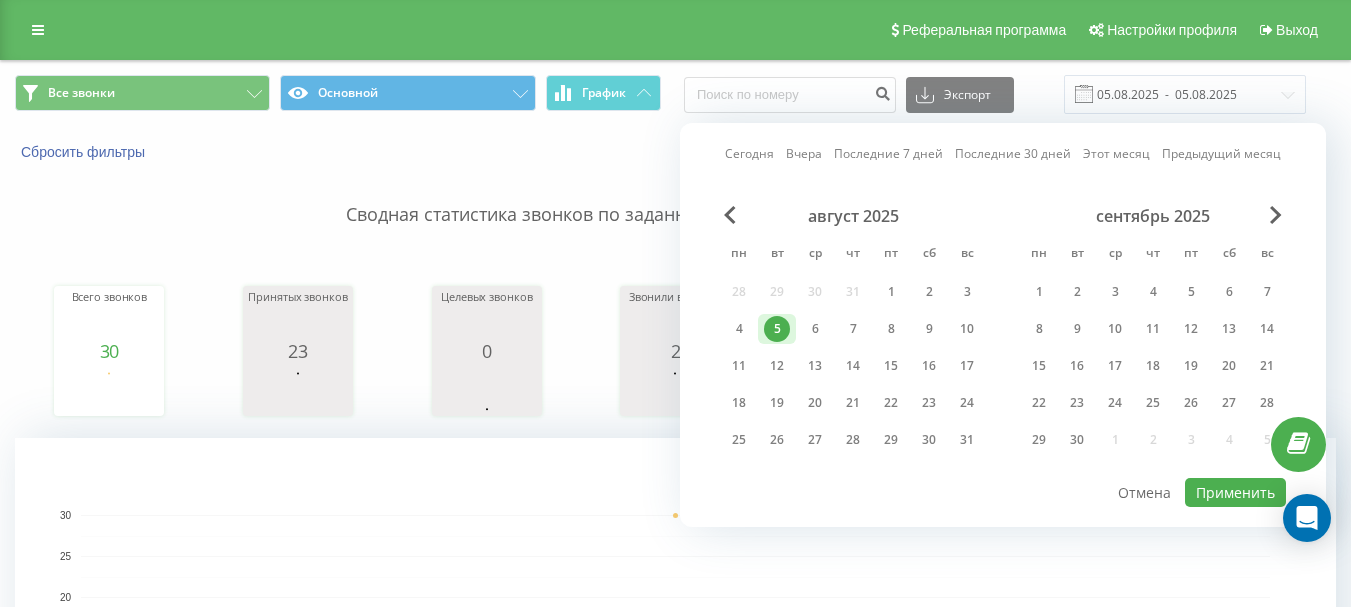 click on "5" at bounding box center (777, 329) 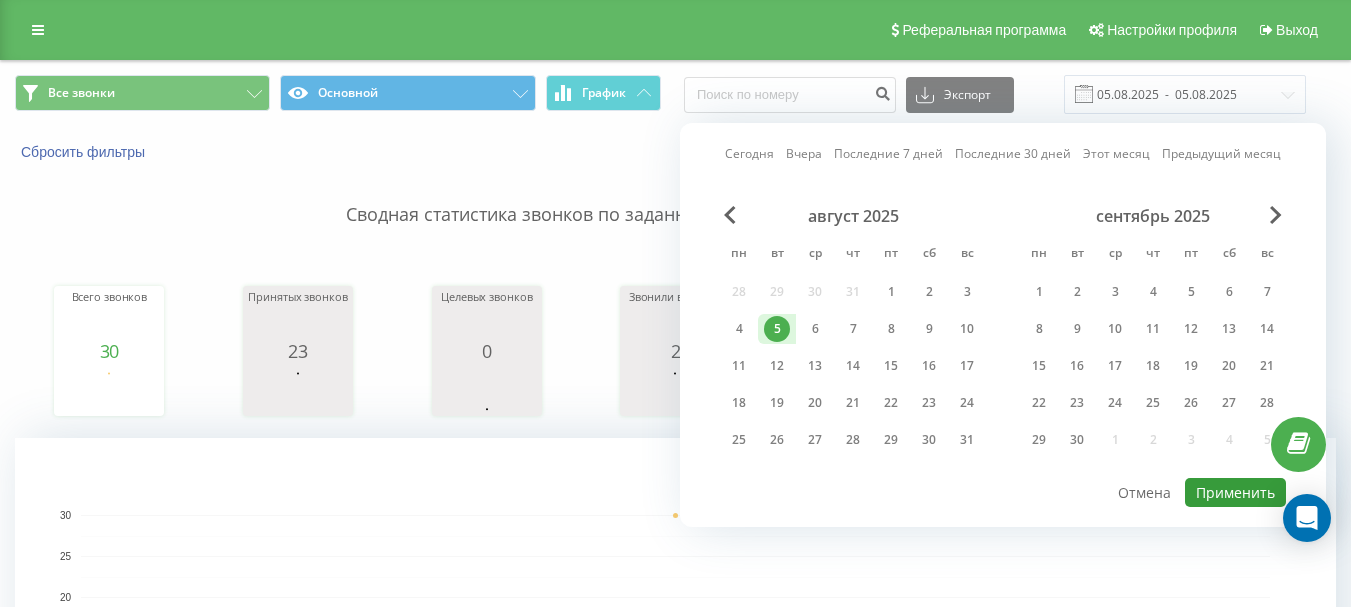 click on "Применить" at bounding box center (1235, 492) 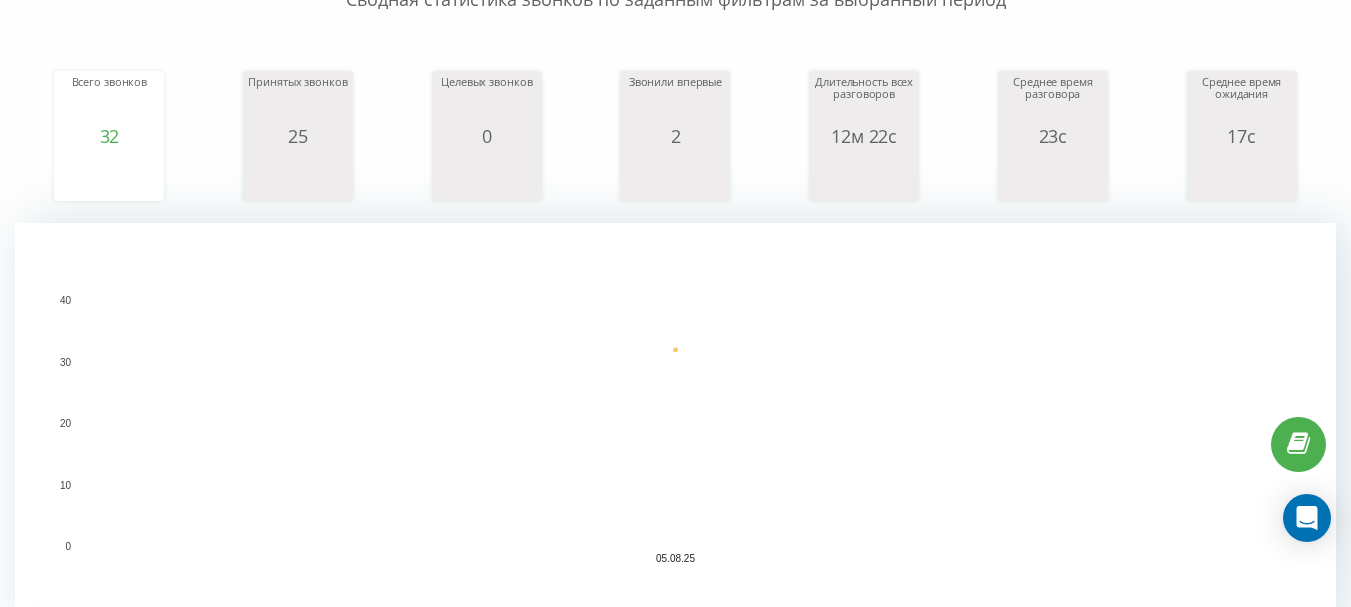 scroll, scrollTop: 0, scrollLeft: 0, axis: both 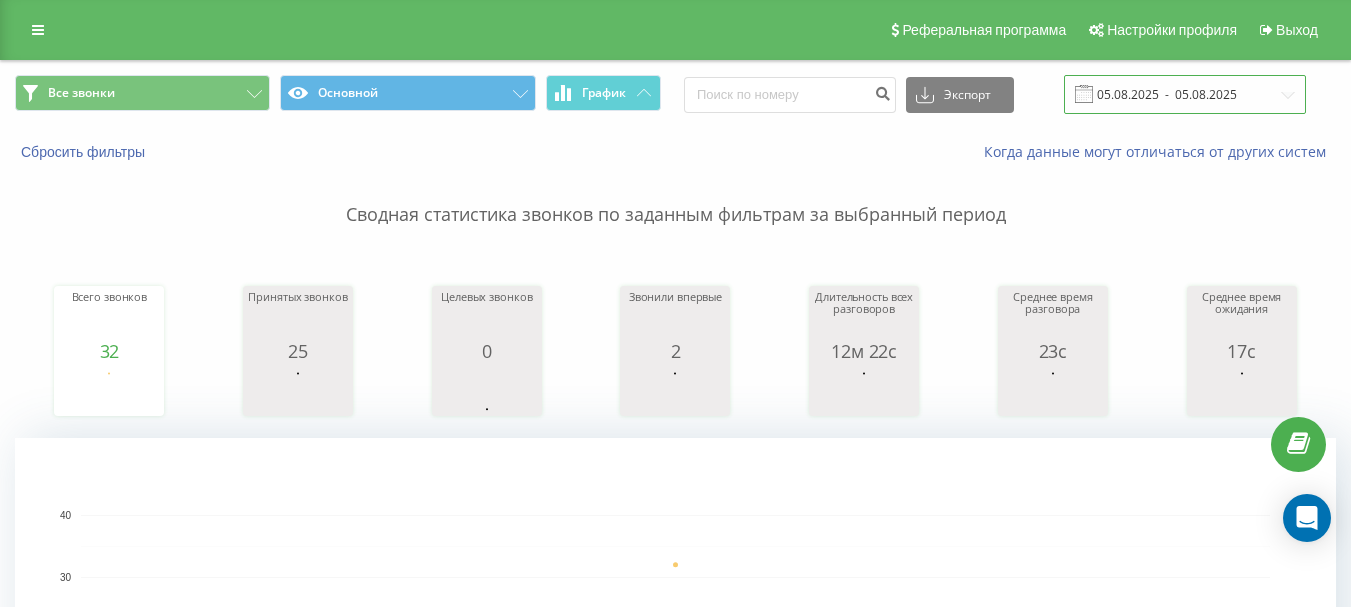 click on "05.08.2025  -  05.08.2025" at bounding box center [1185, 94] 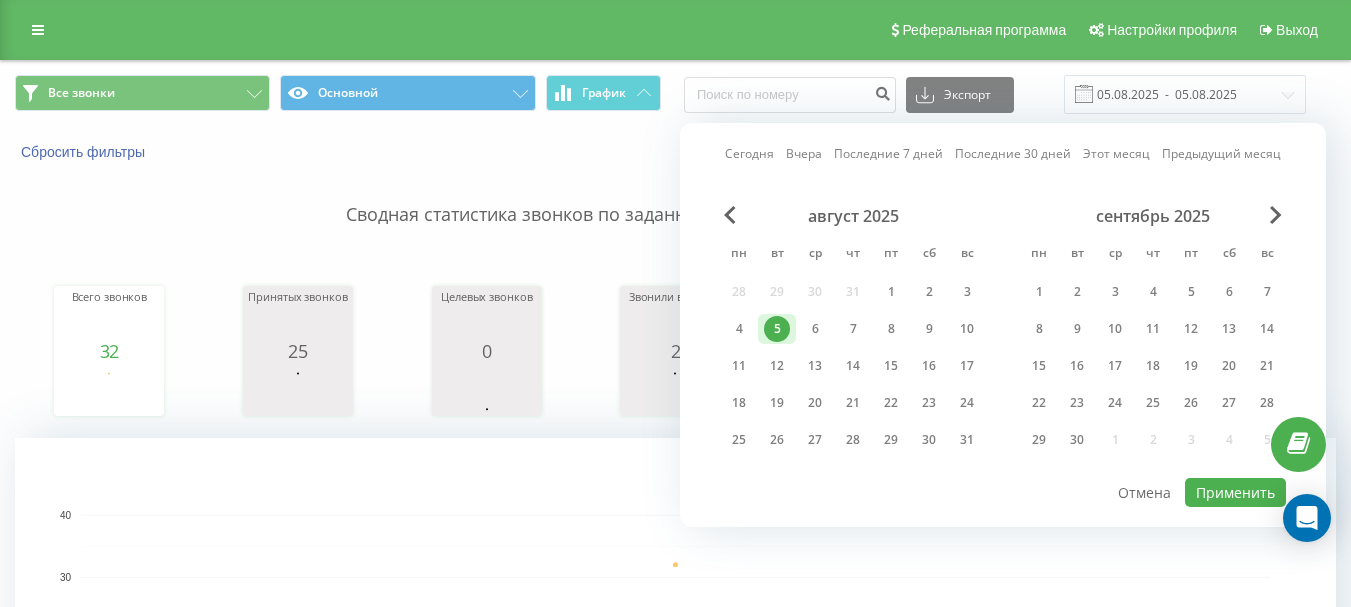 click on "5" at bounding box center [777, 329] 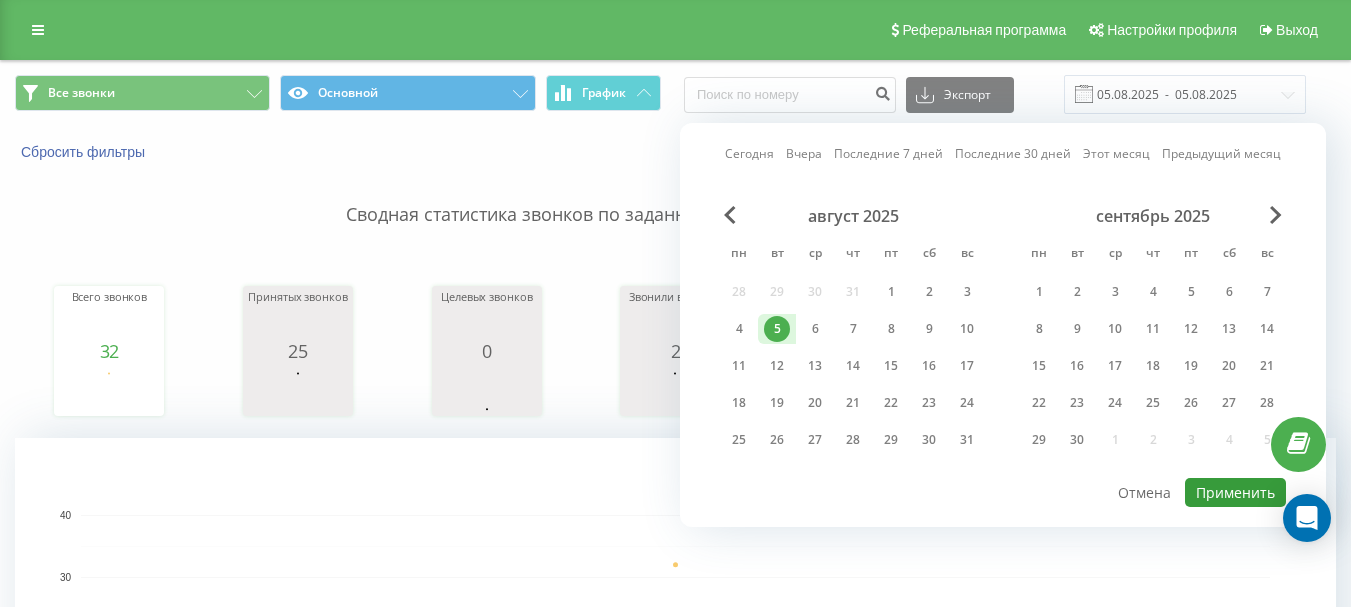 click on "Применить" at bounding box center [1235, 492] 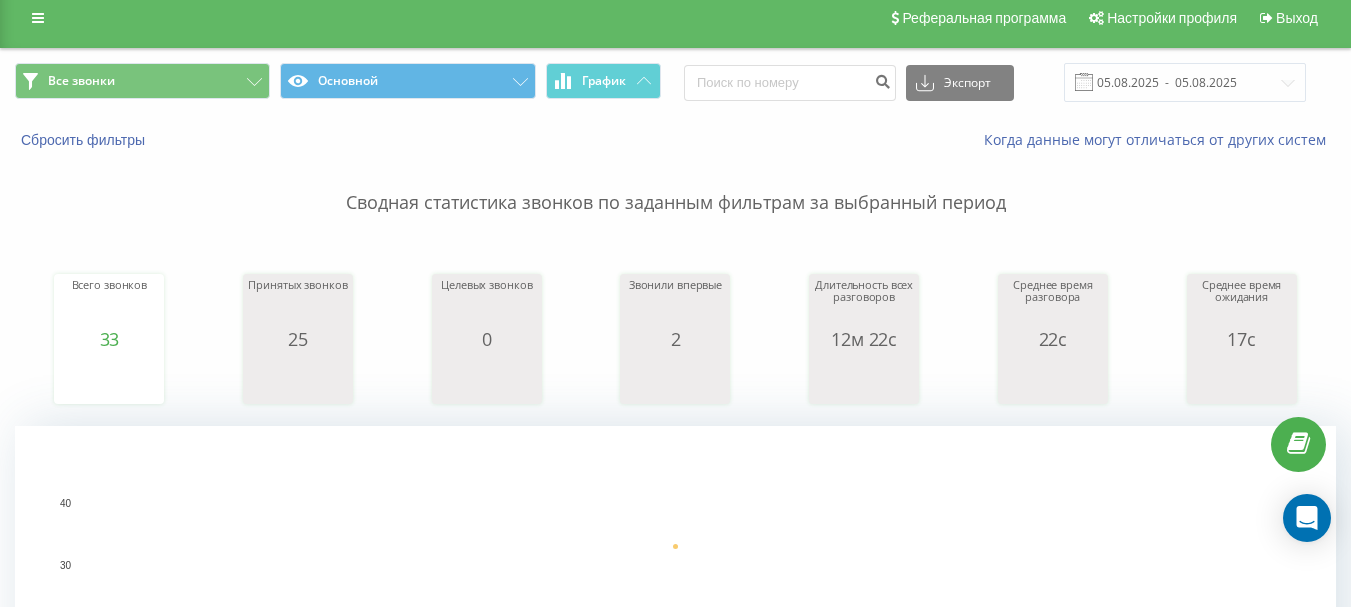 scroll, scrollTop: 0, scrollLeft: 0, axis: both 